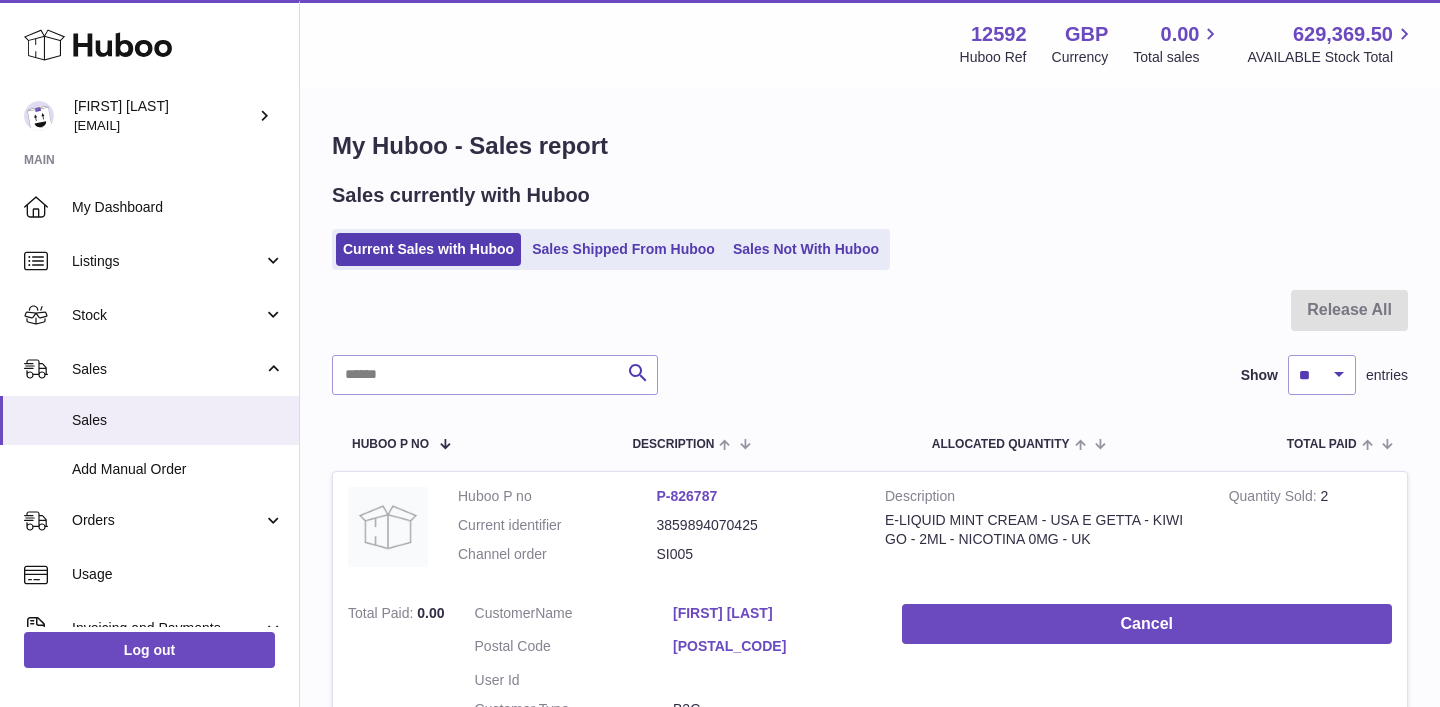 scroll, scrollTop: 0, scrollLeft: 0, axis: both 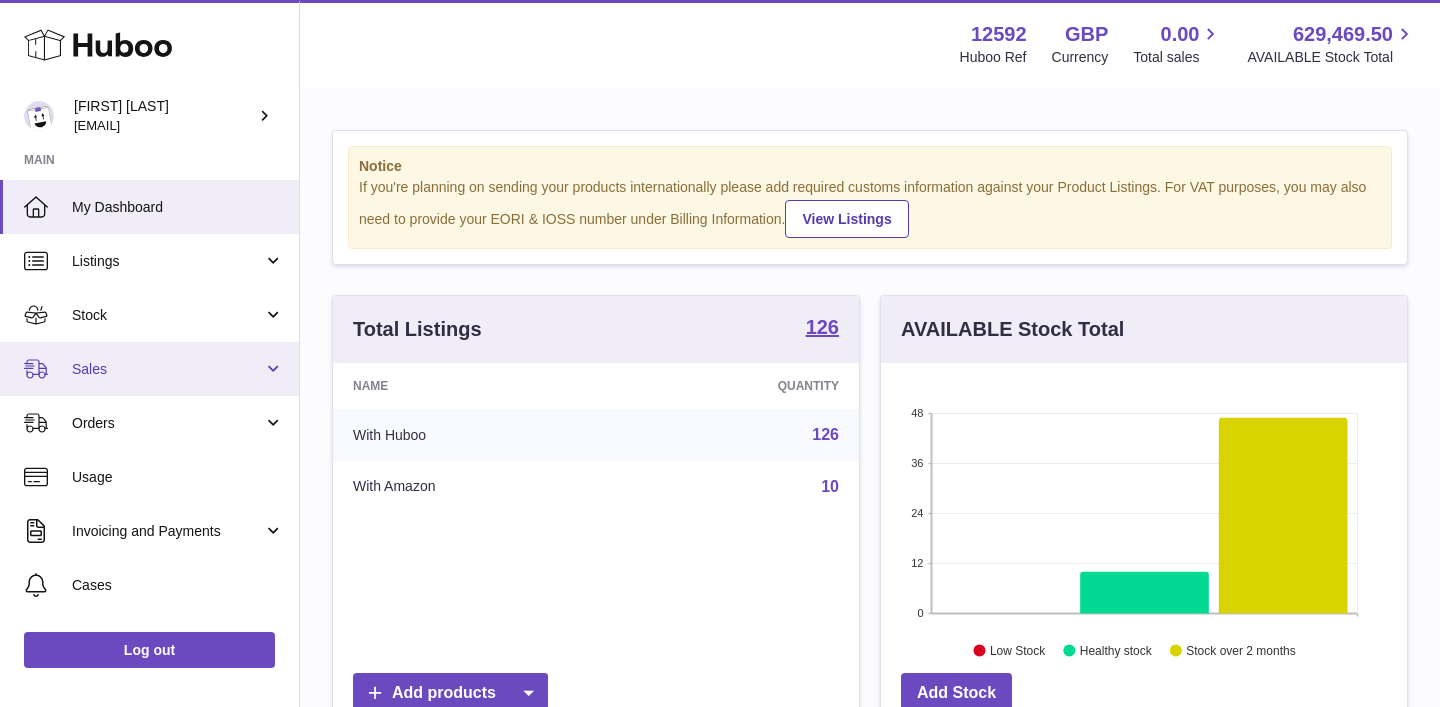 click on "Sales" at bounding box center (149, 369) 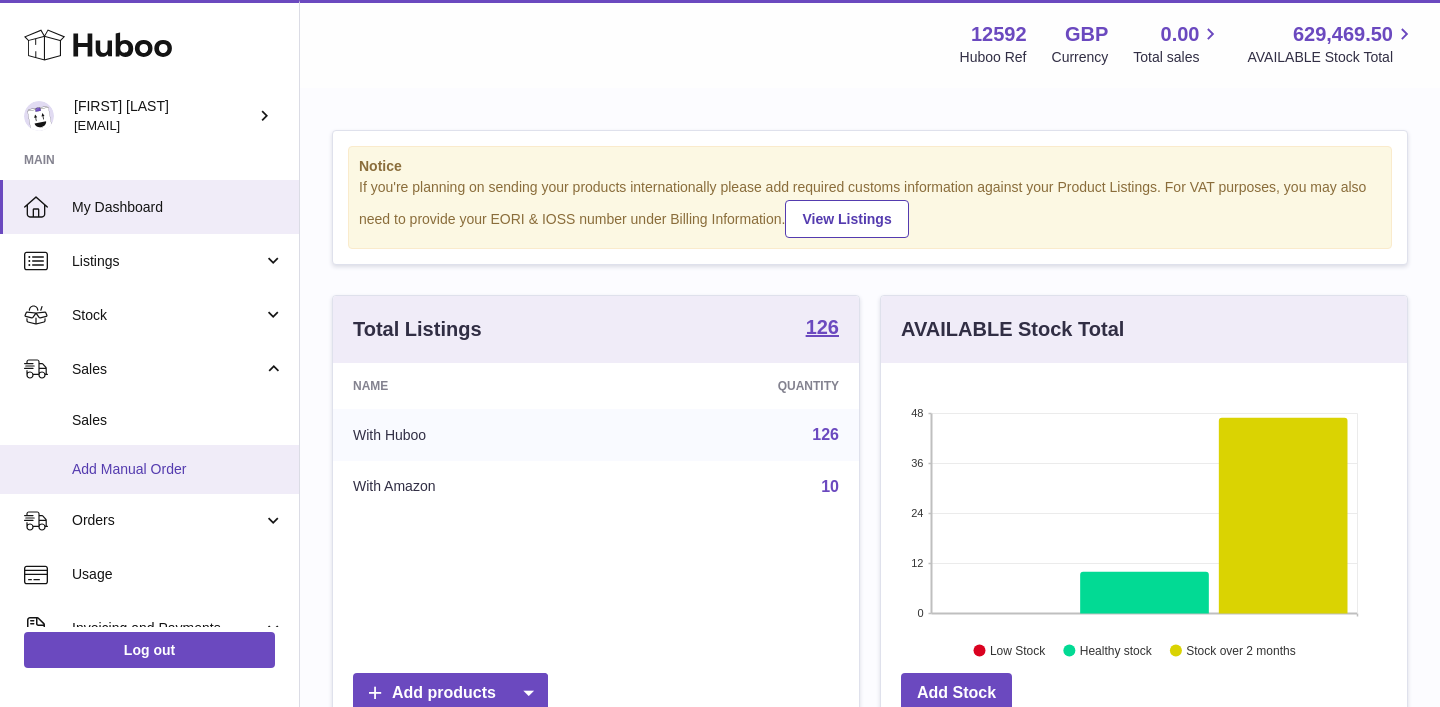 click on "Add Manual Order" at bounding box center (178, 469) 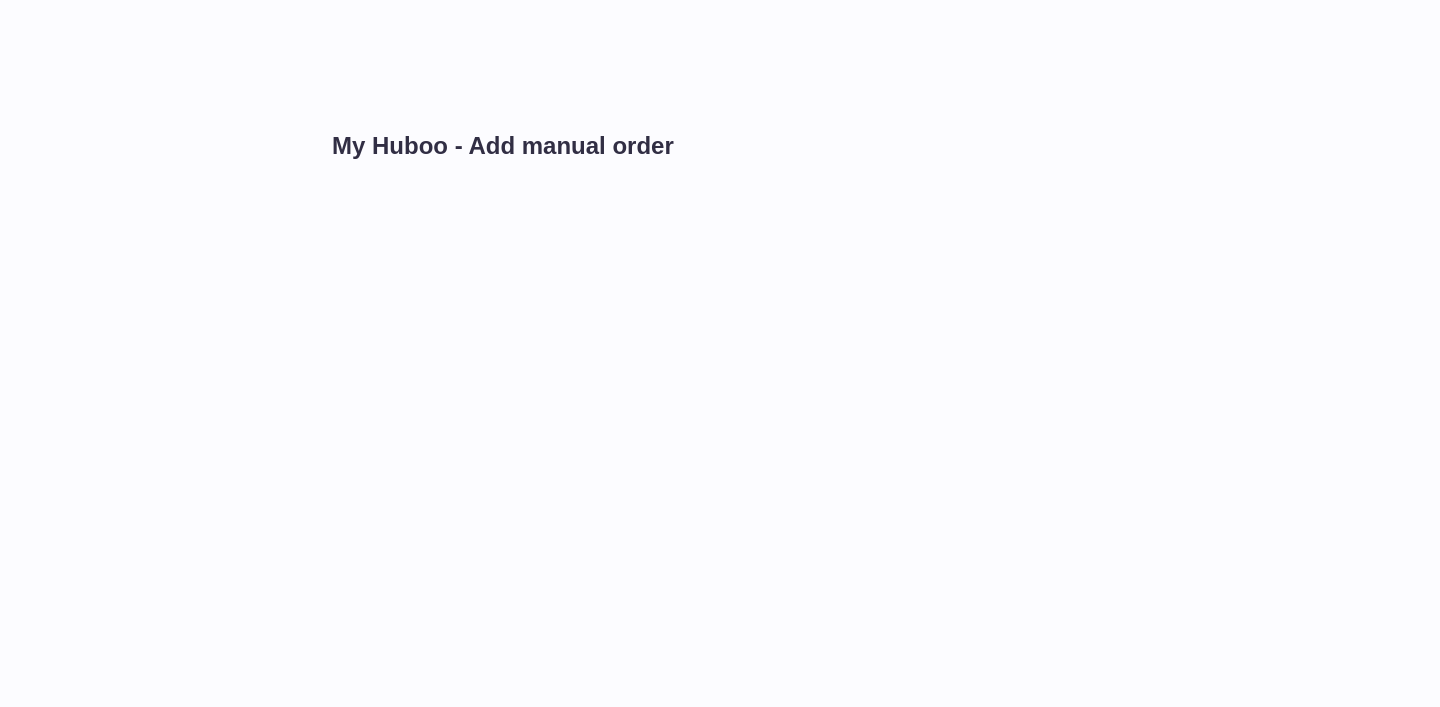 scroll, scrollTop: 0, scrollLeft: 0, axis: both 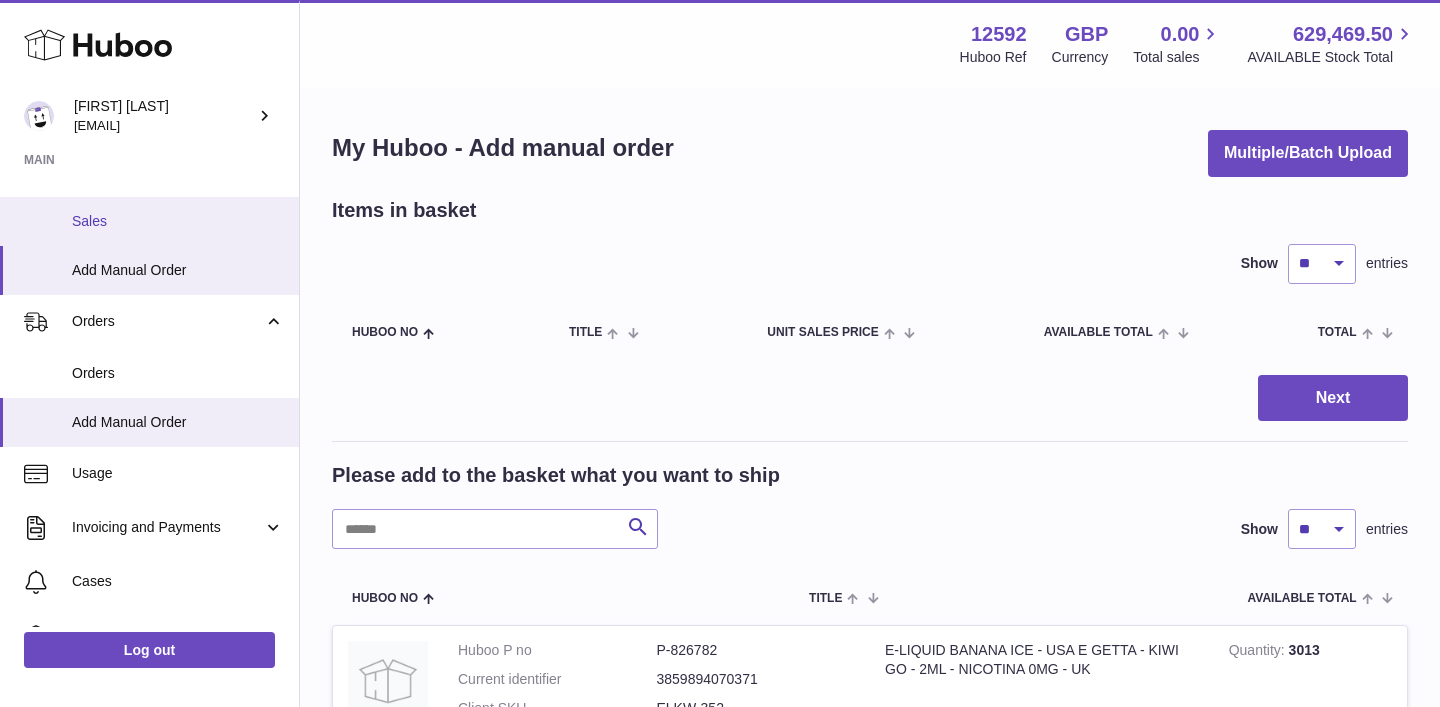click on "Sales" at bounding box center [149, 221] 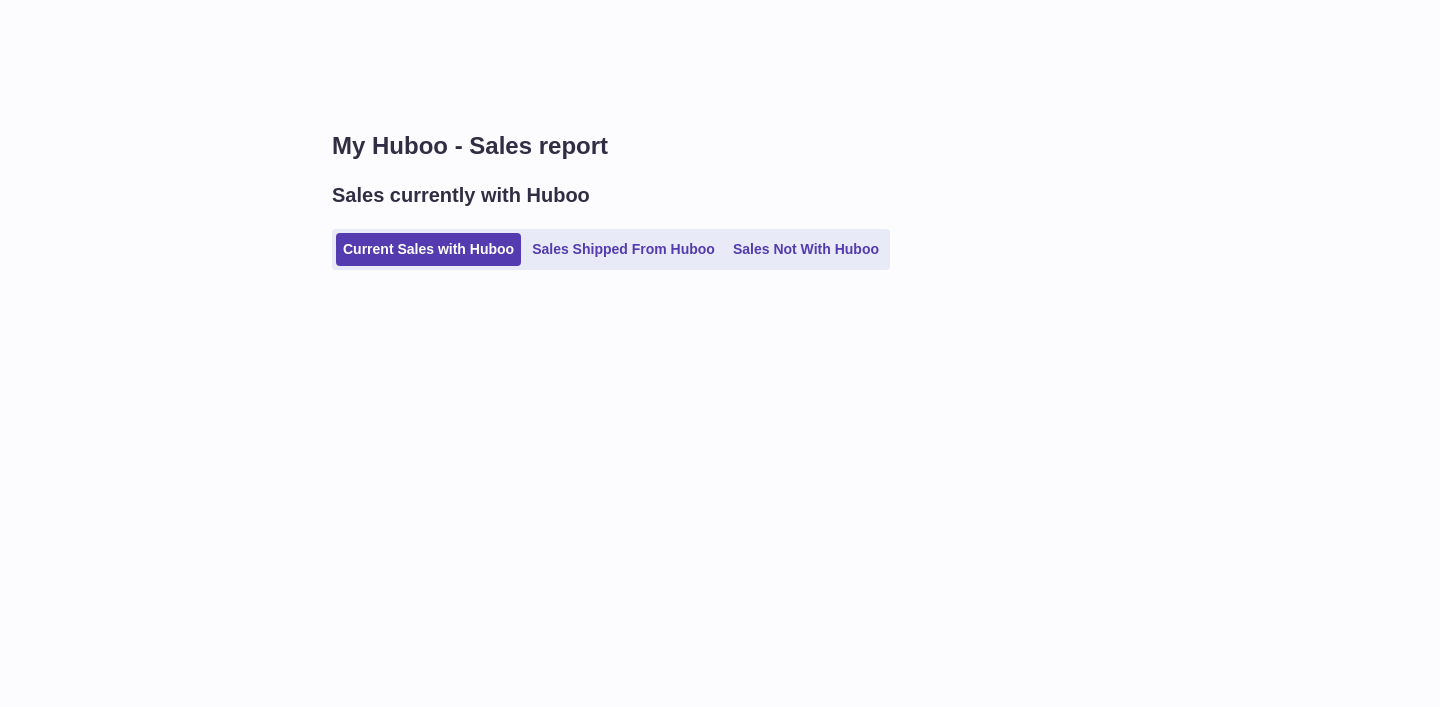 scroll, scrollTop: 0, scrollLeft: 0, axis: both 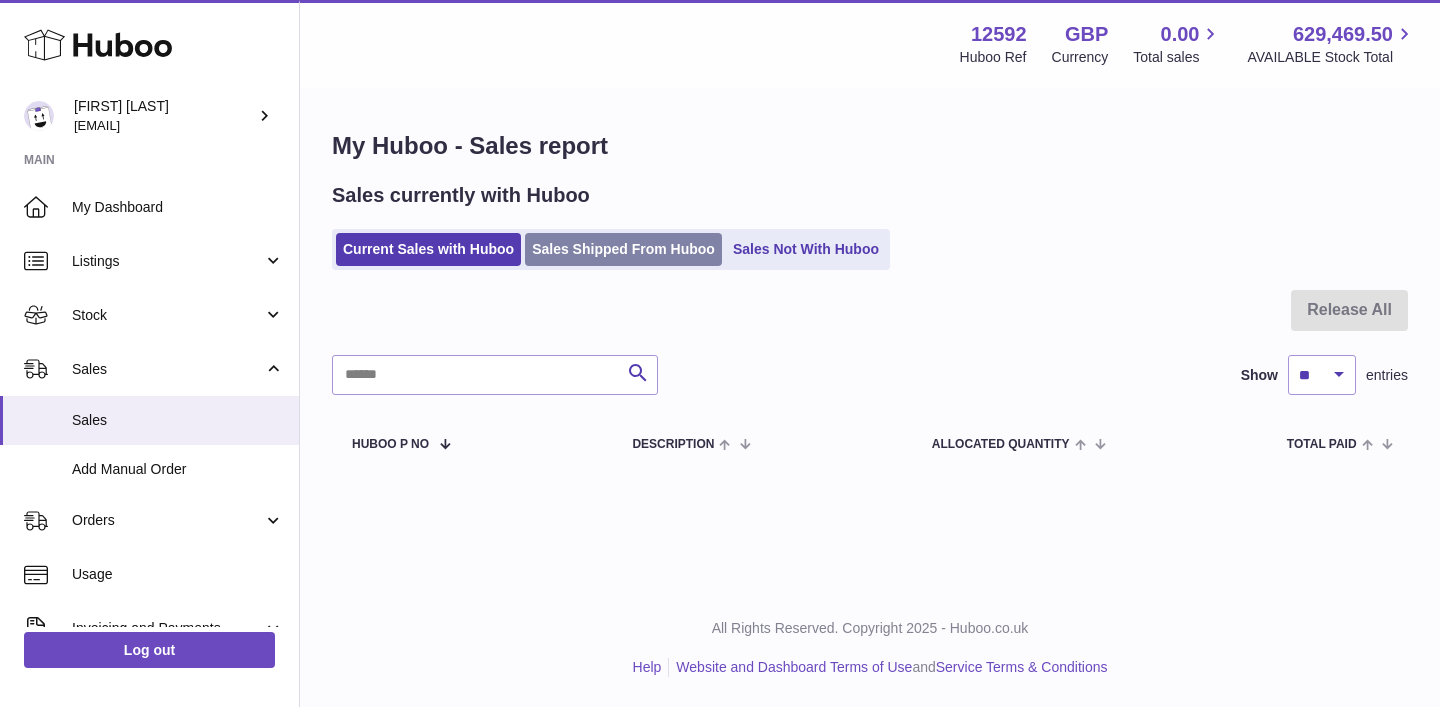 click on "Sales Shipped From Huboo" at bounding box center (623, 249) 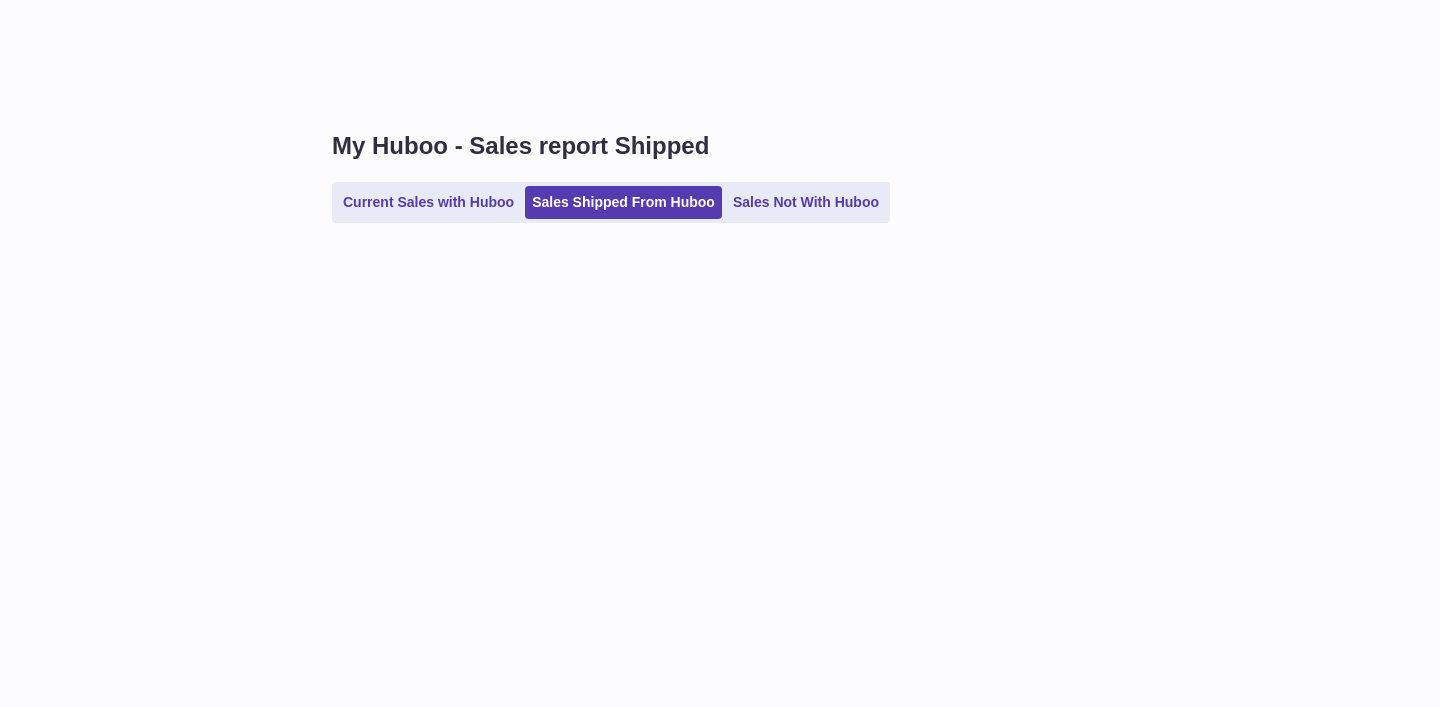 scroll, scrollTop: 0, scrollLeft: 0, axis: both 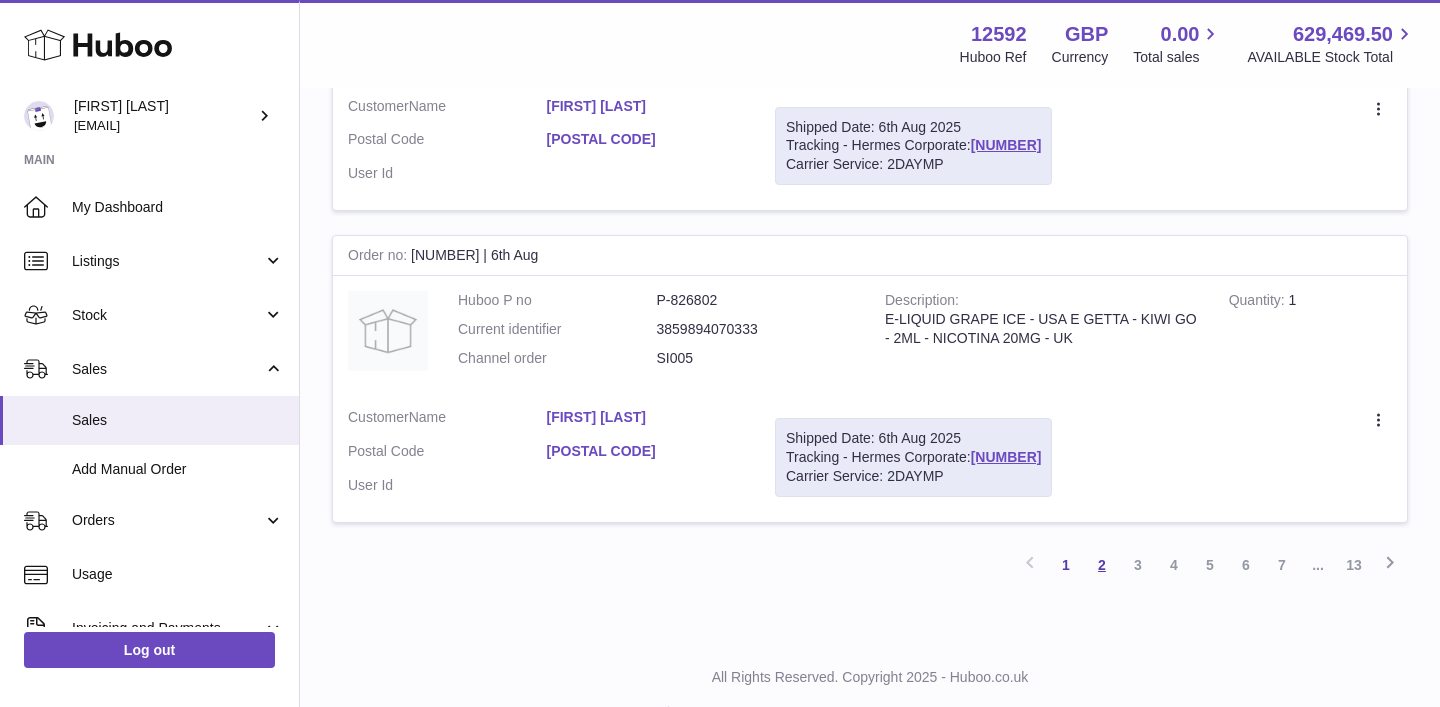 click on "2" at bounding box center [1102, 565] 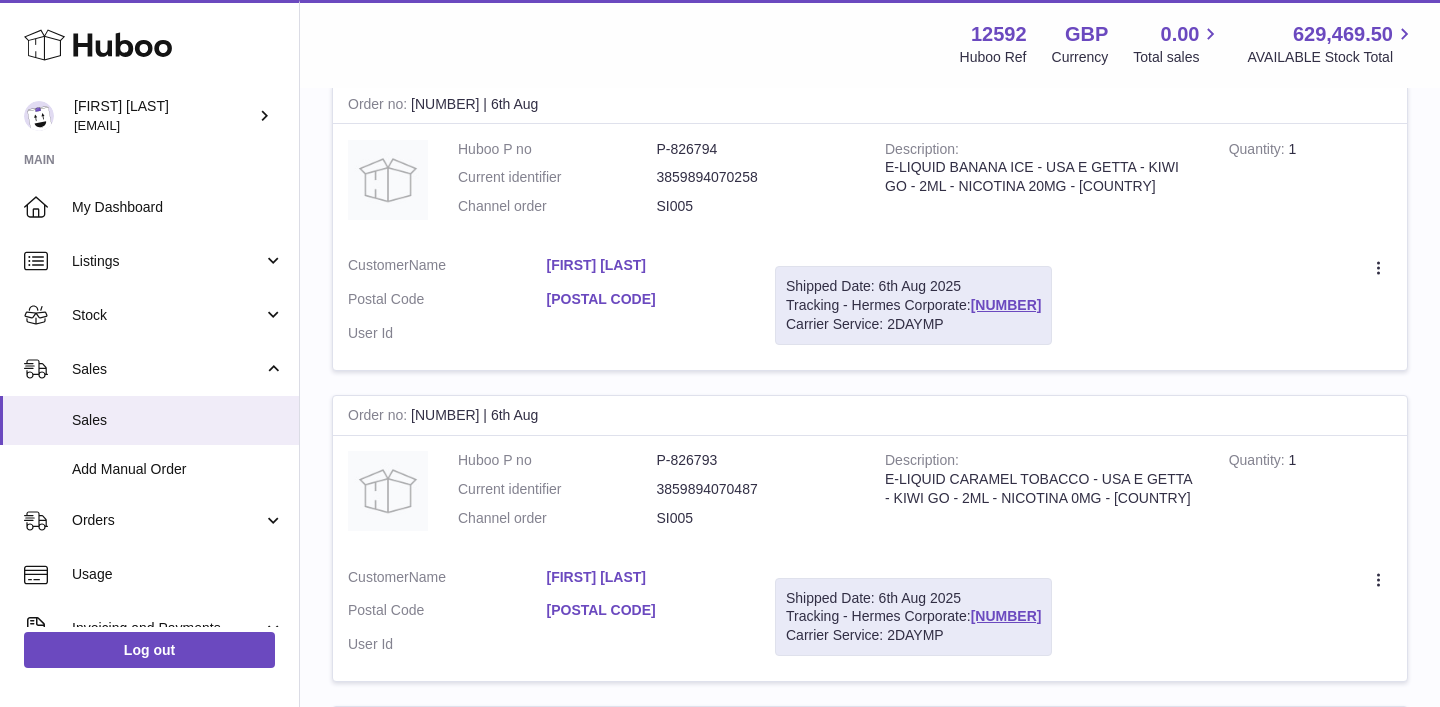 scroll, scrollTop: 2919, scrollLeft: 0, axis: vertical 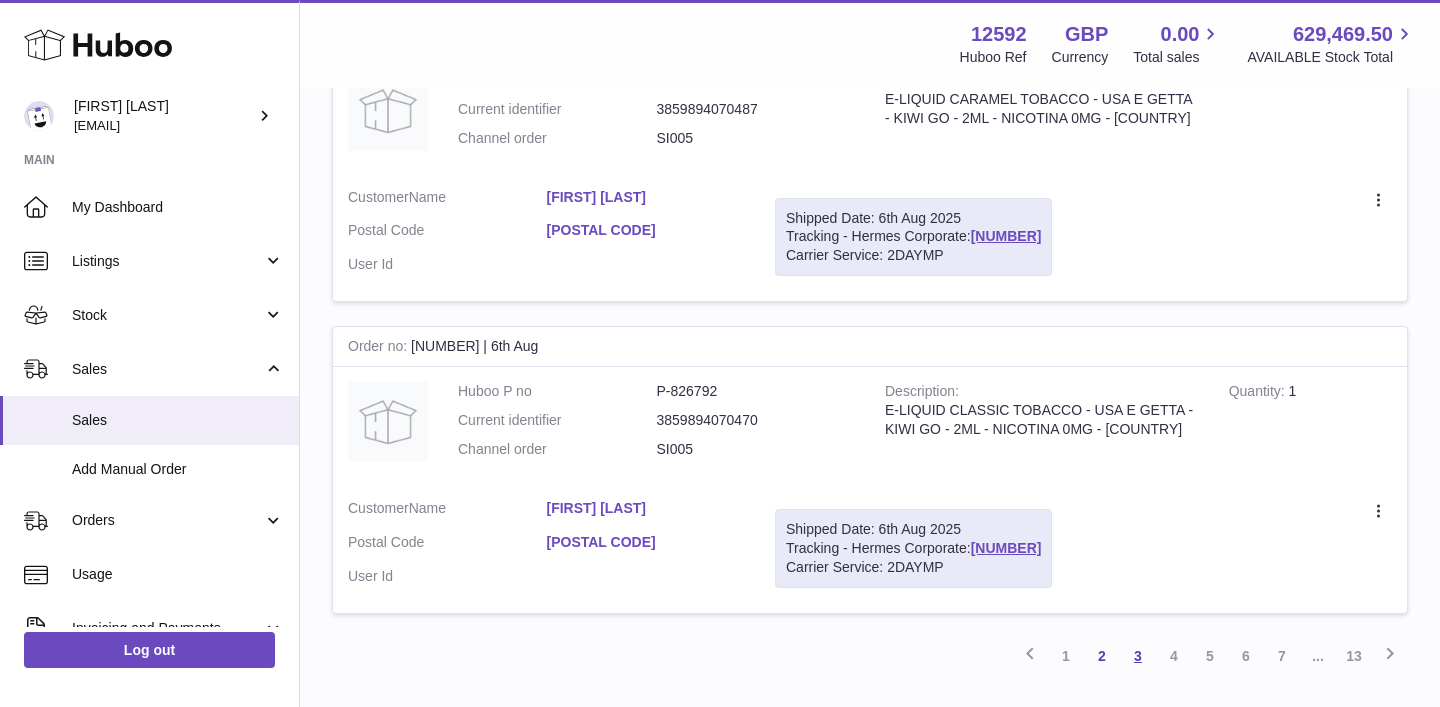 click on "3" at bounding box center (1138, 656) 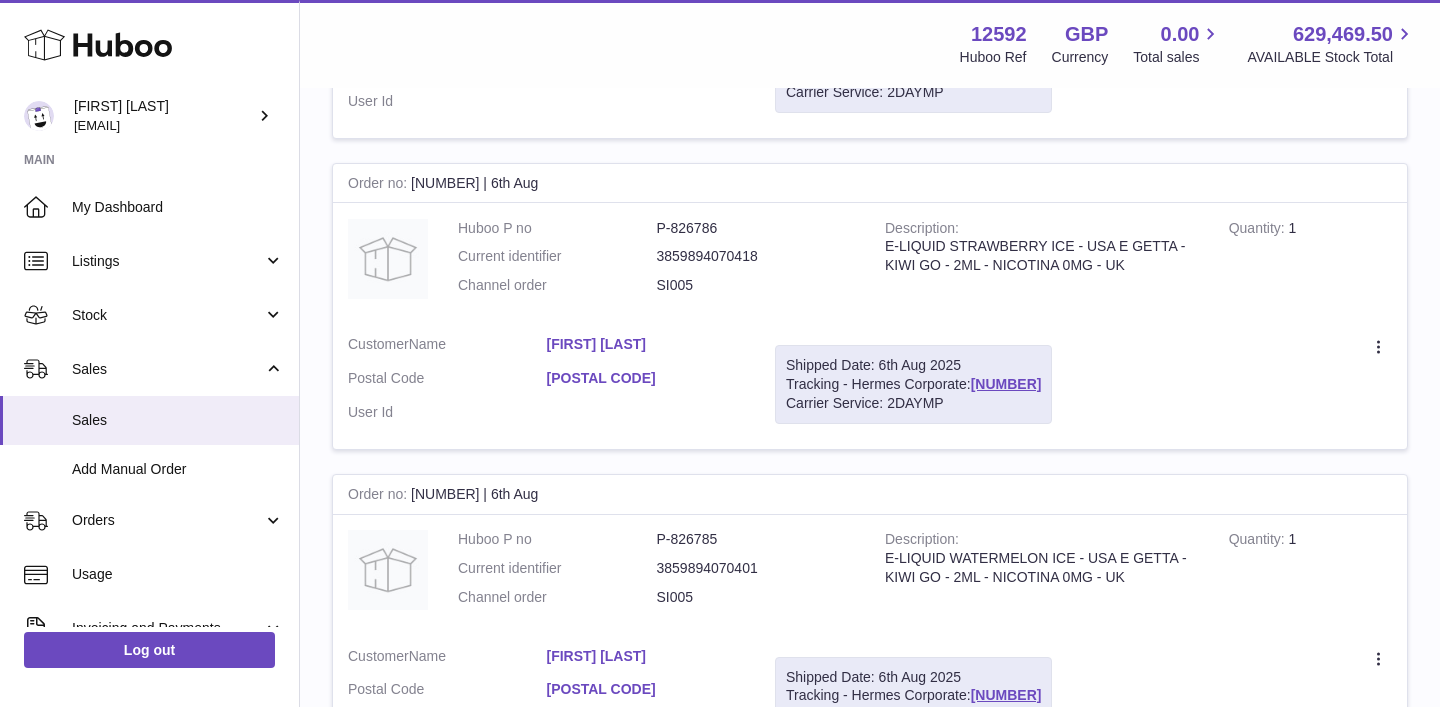 scroll, scrollTop: 1204, scrollLeft: 0, axis: vertical 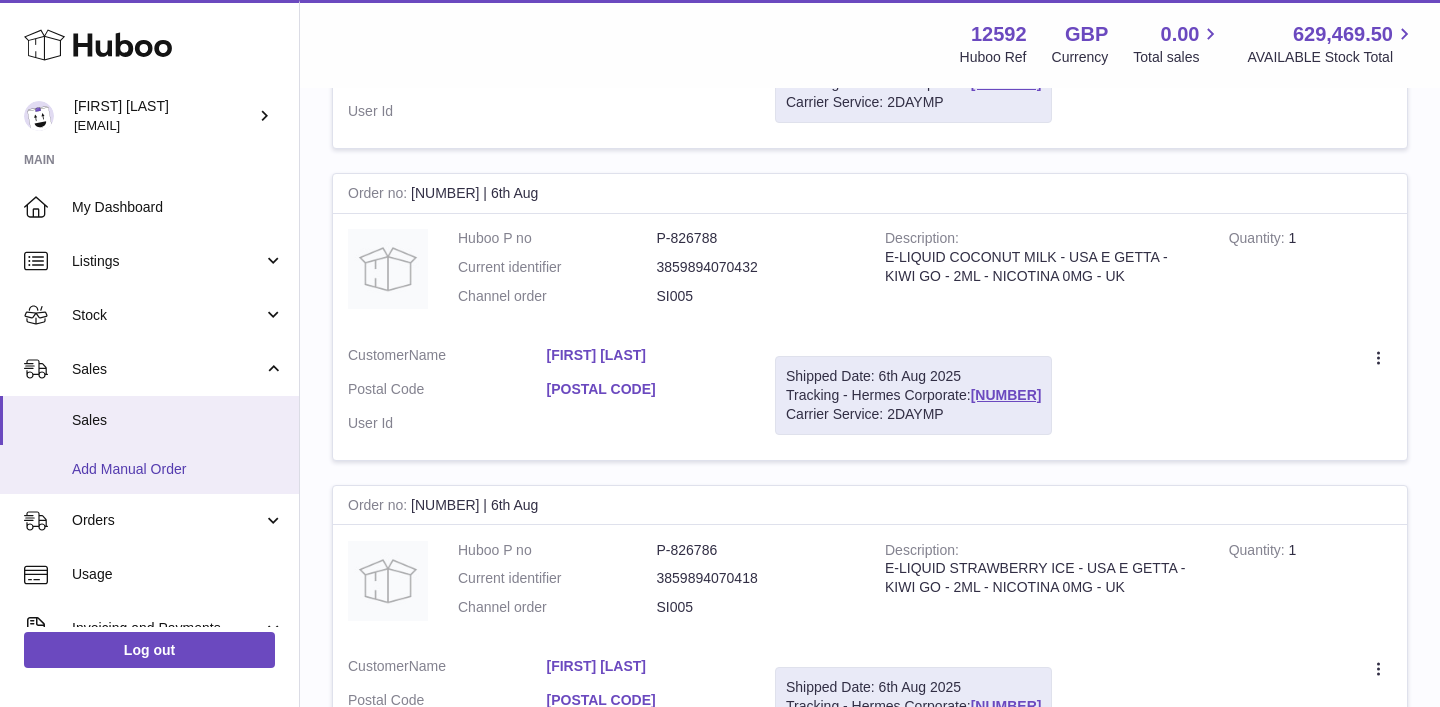 click on "Add Manual Order" at bounding box center (178, 469) 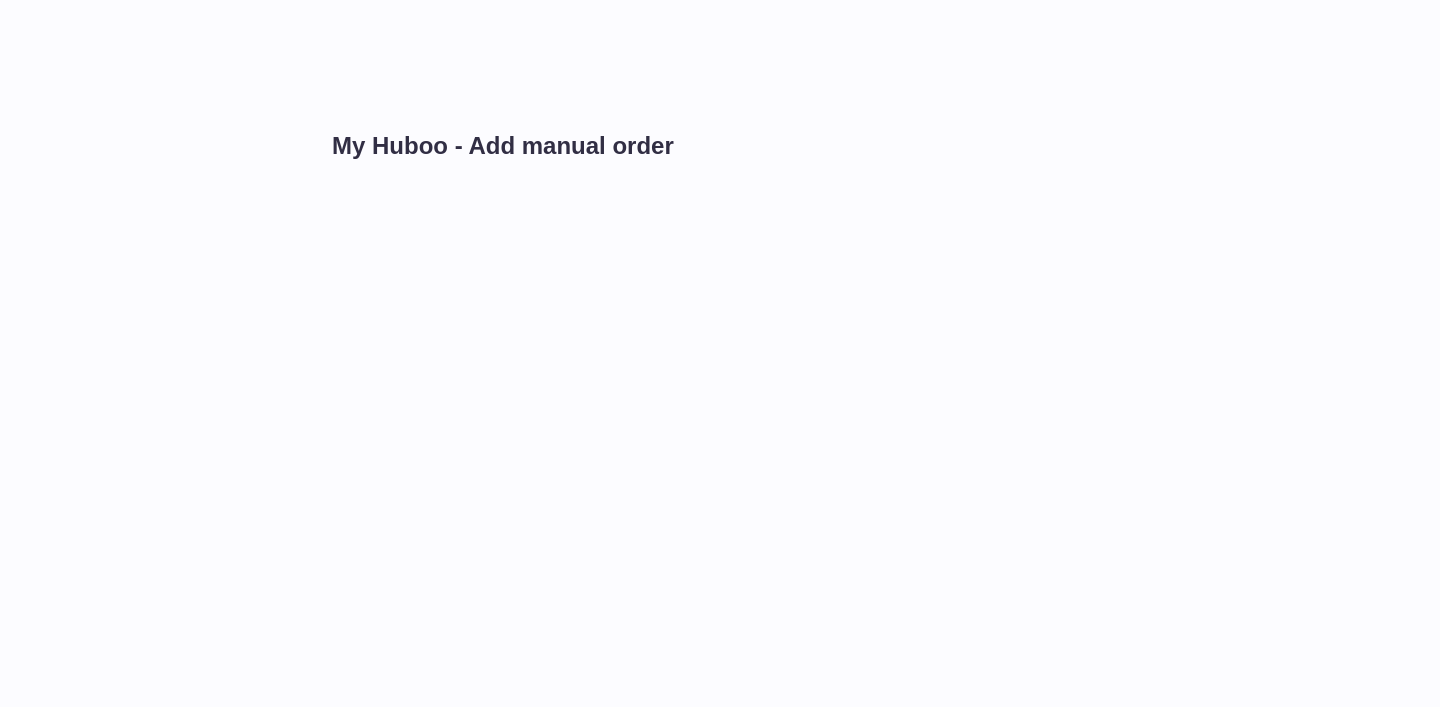 scroll, scrollTop: 0, scrollLeft: 0, axis: both 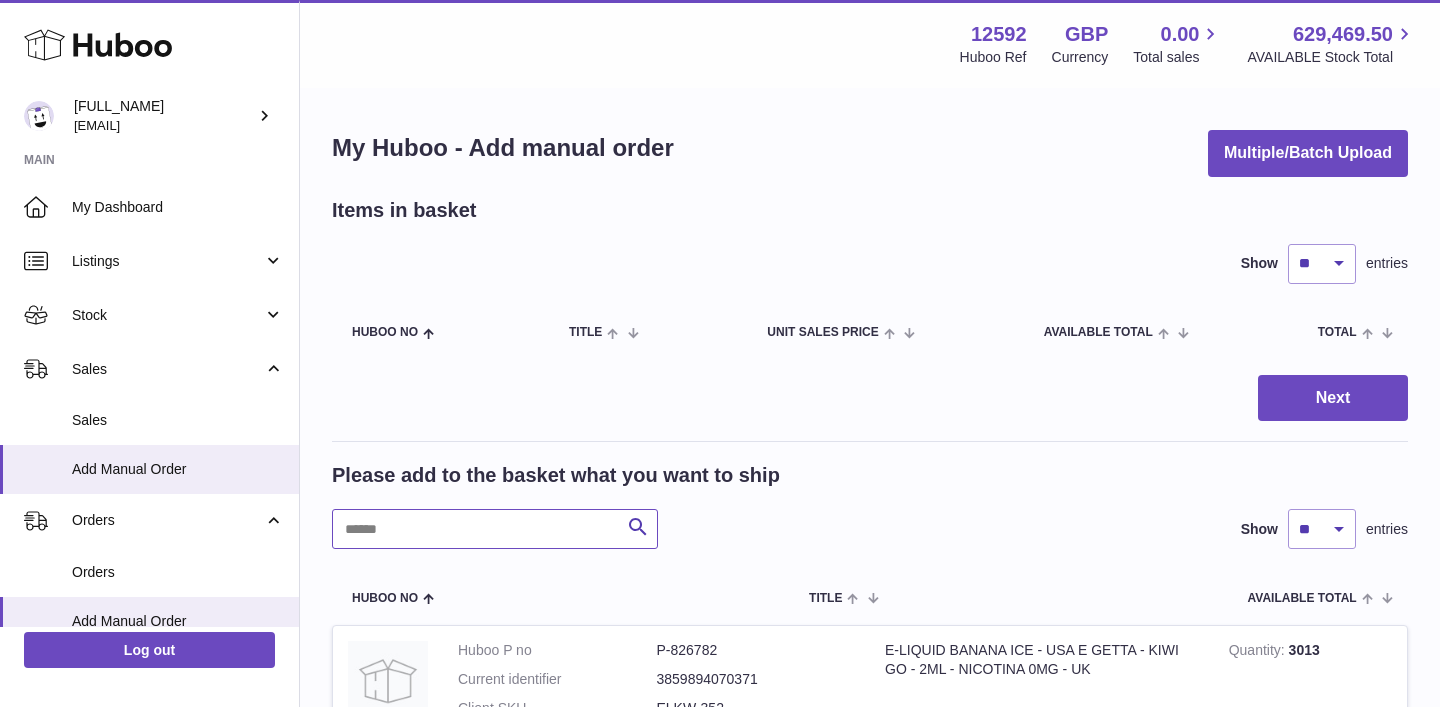 click at bounding box center (495, 529) 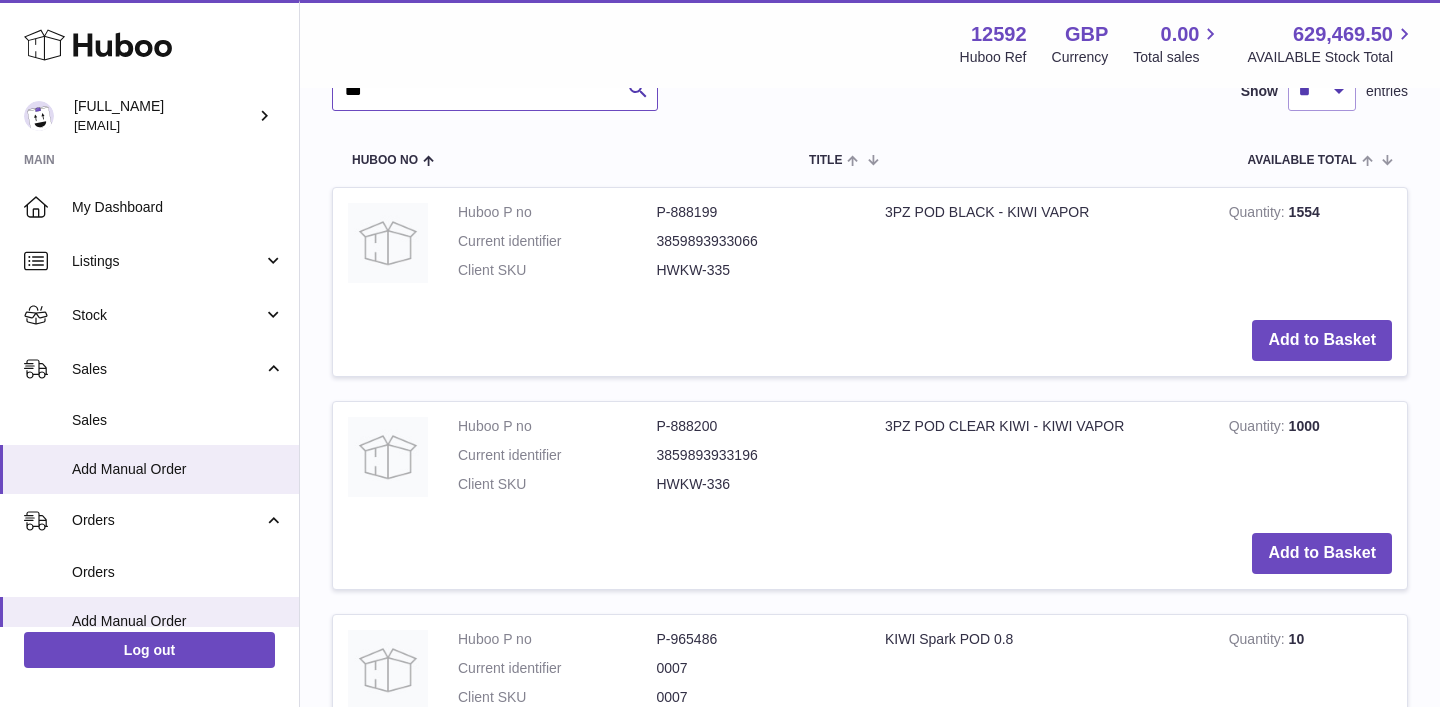 scroll, scrollTop: 452, scrollLeft: 0, axis: vertical 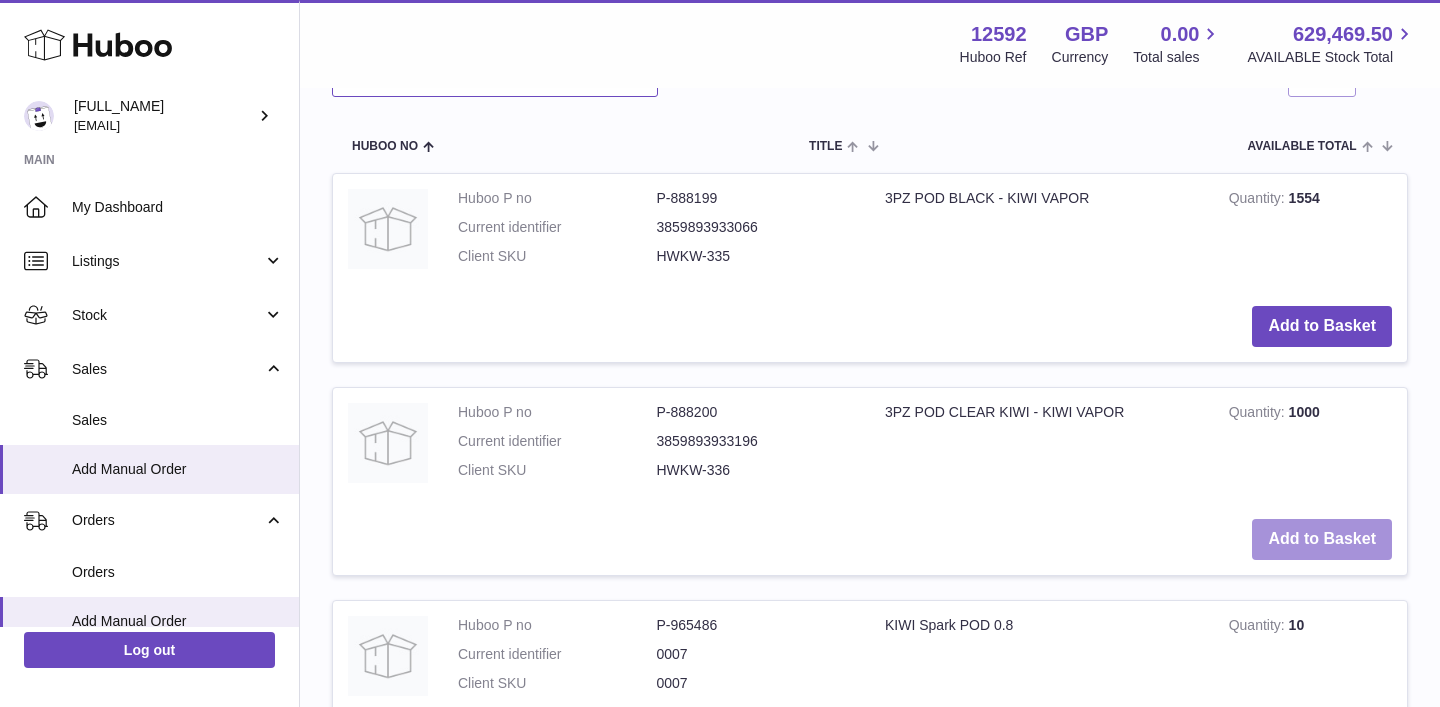 type on "***" 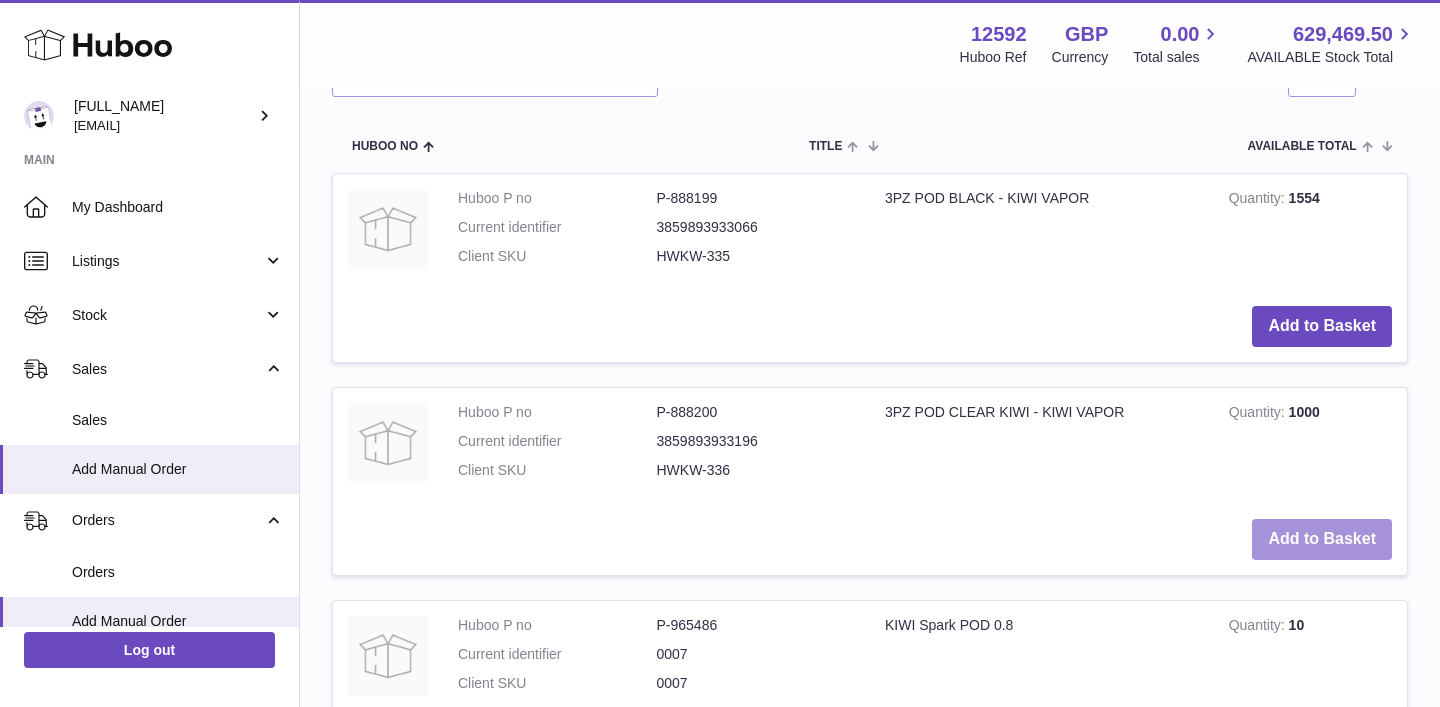 click on "Add to Basket" at bounding box center [1322, 539] 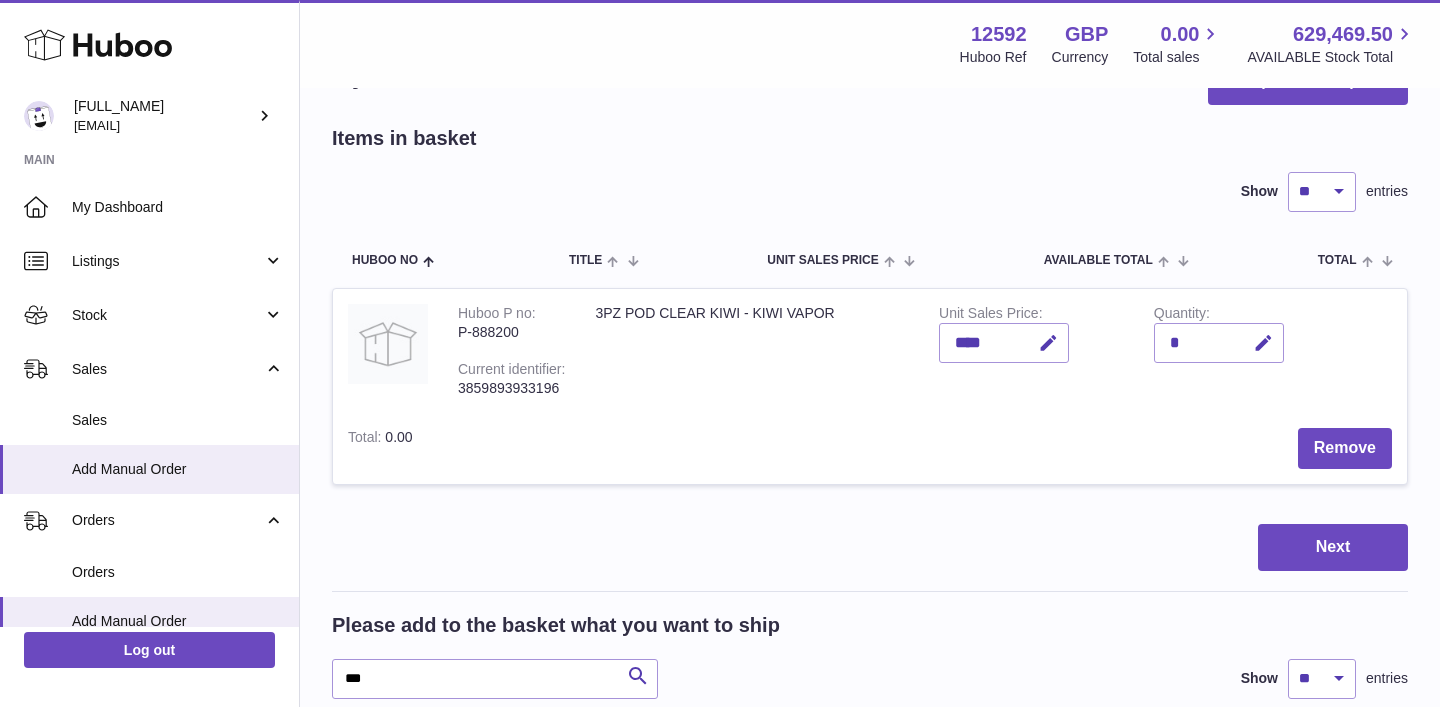 scroll, scrollTop: 65, scrollLeft: 0, axis: vertical 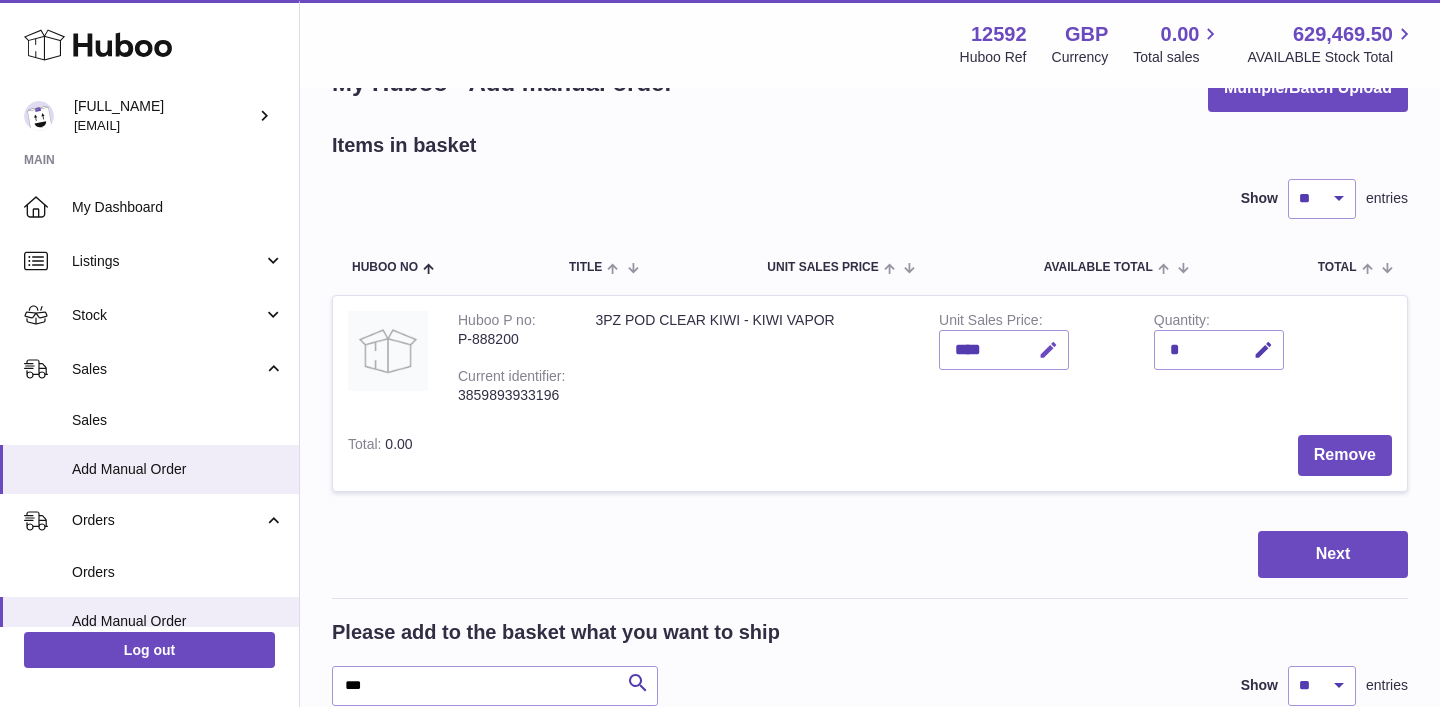click at bounding box center [1048, 350] 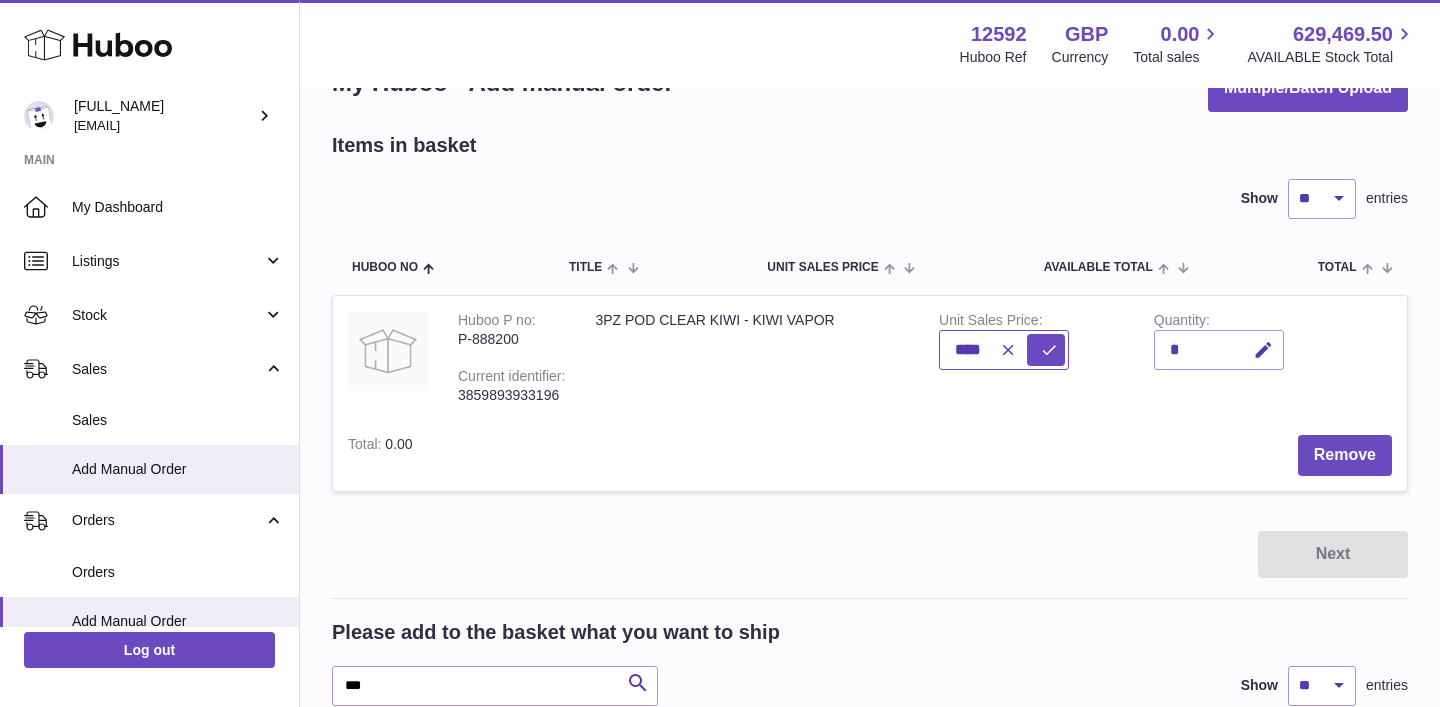 drag, startPoint x: 963, startPoint y: 348, endPoint x: 925, endPoint y: 348, distance: 38 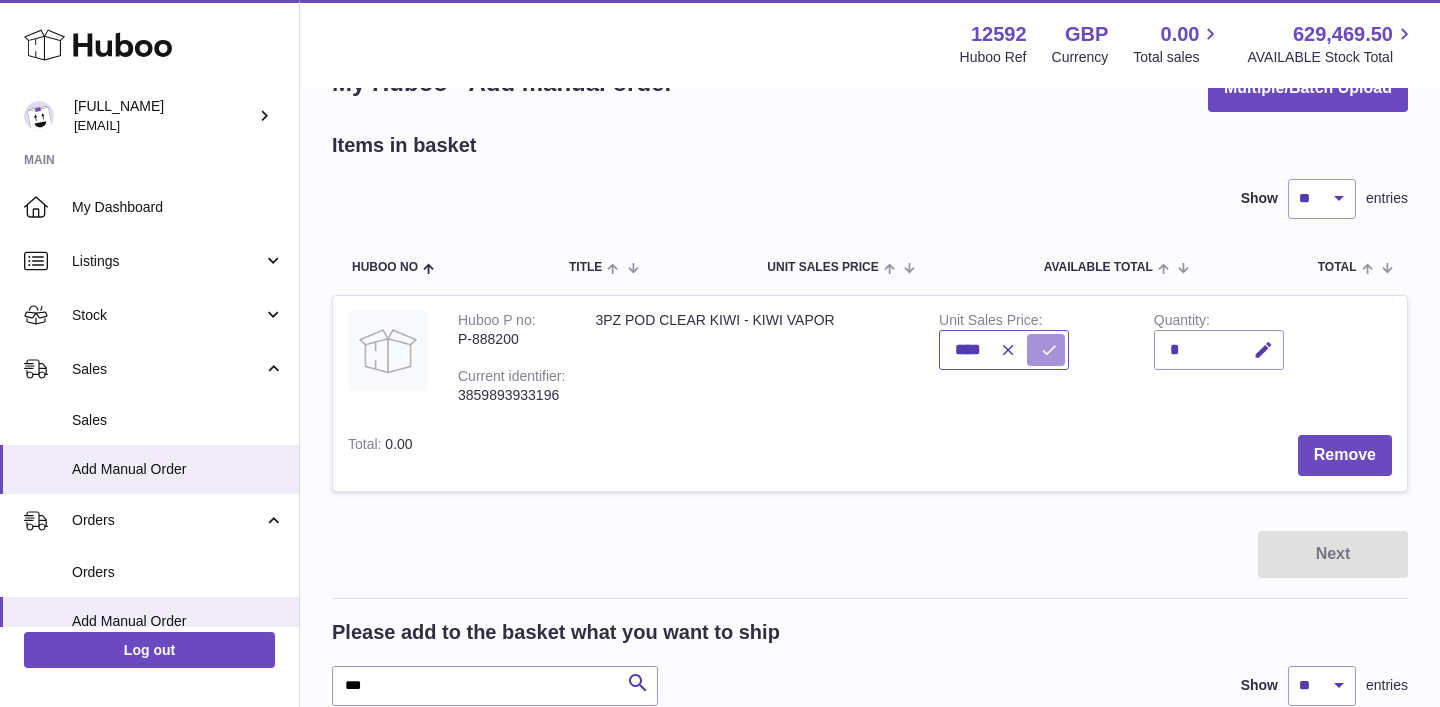 type on "****" 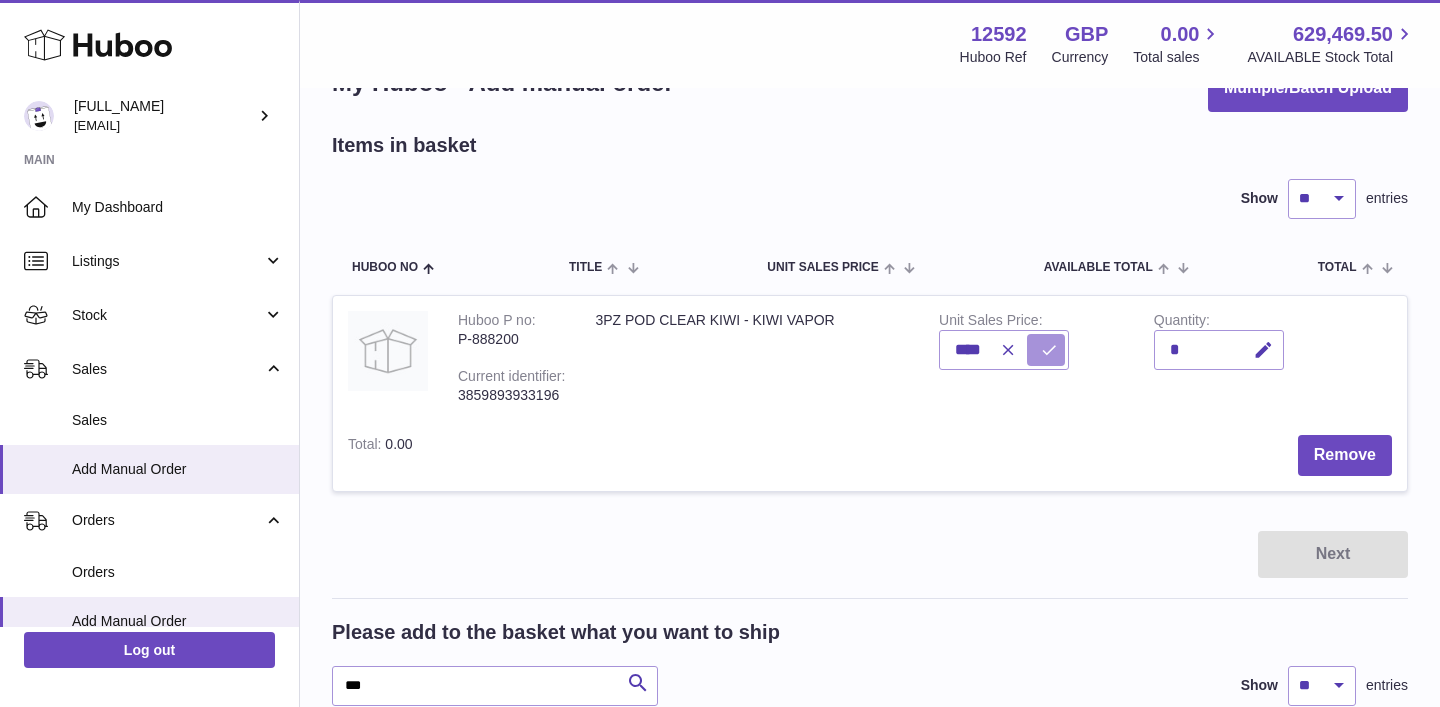 click at bounding box center [1049, 350] 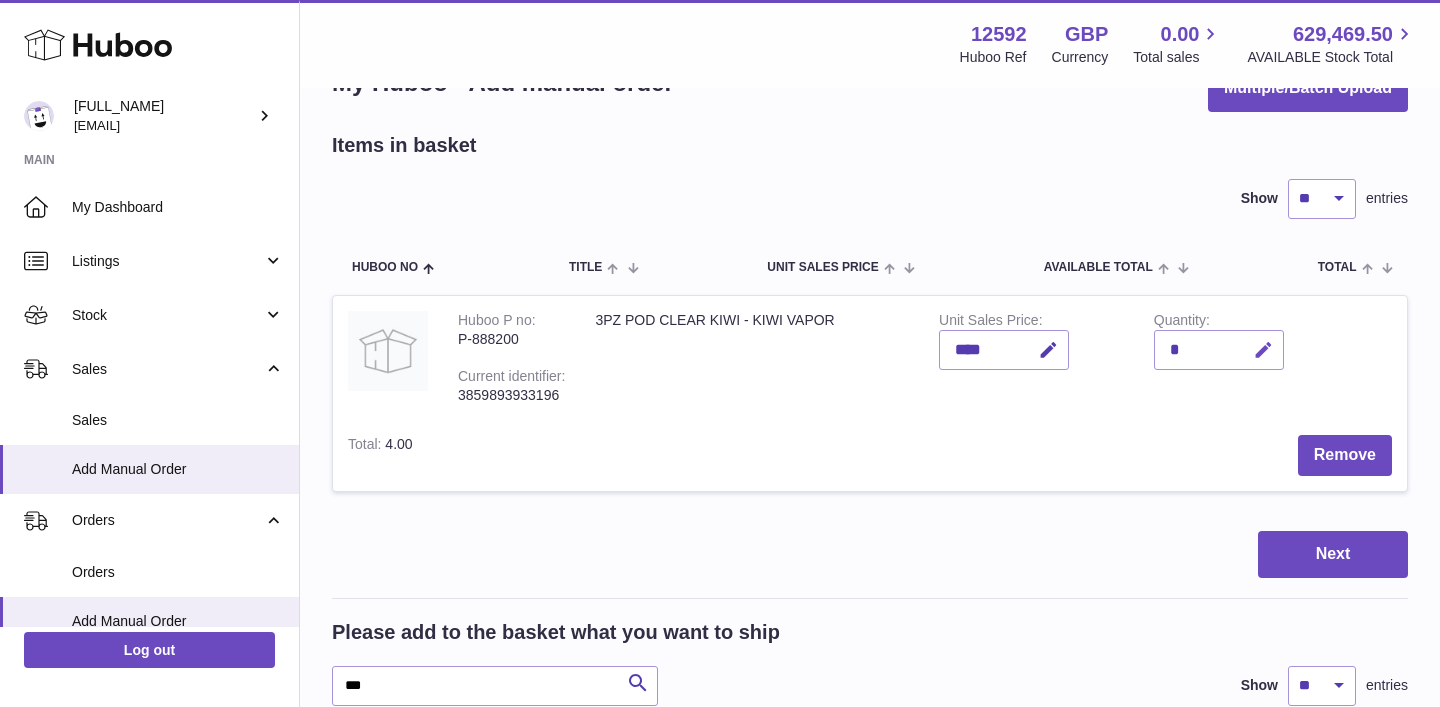 click at bounding box center [1263, 350] 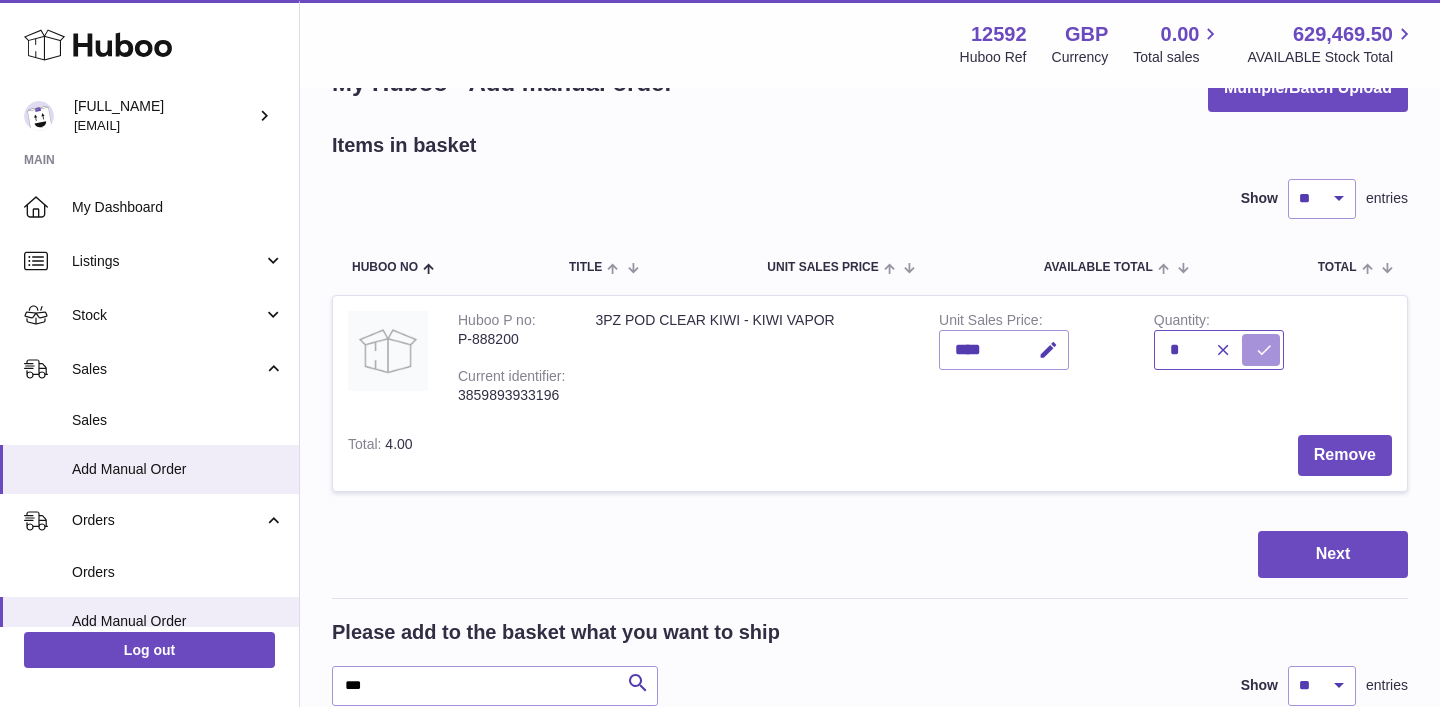 type on "**" 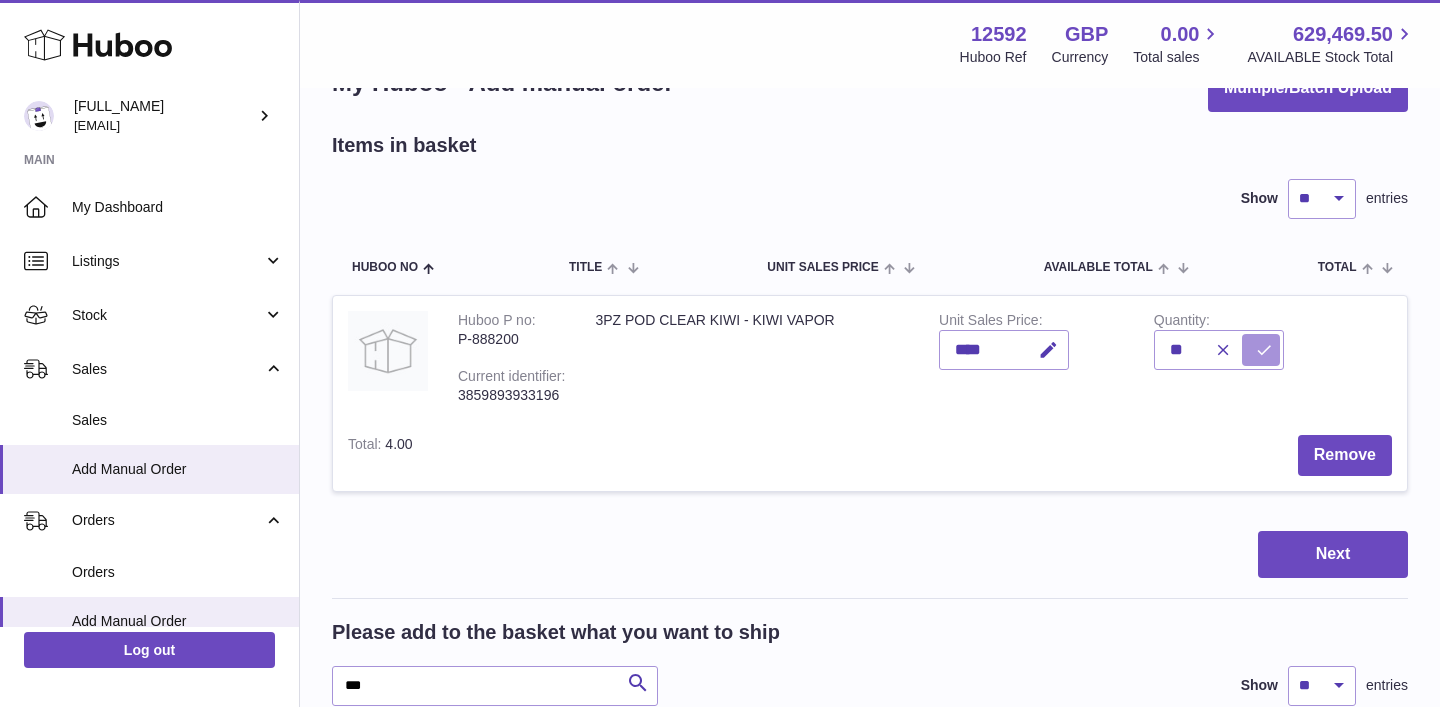 click at bounding box center (1264, 350) 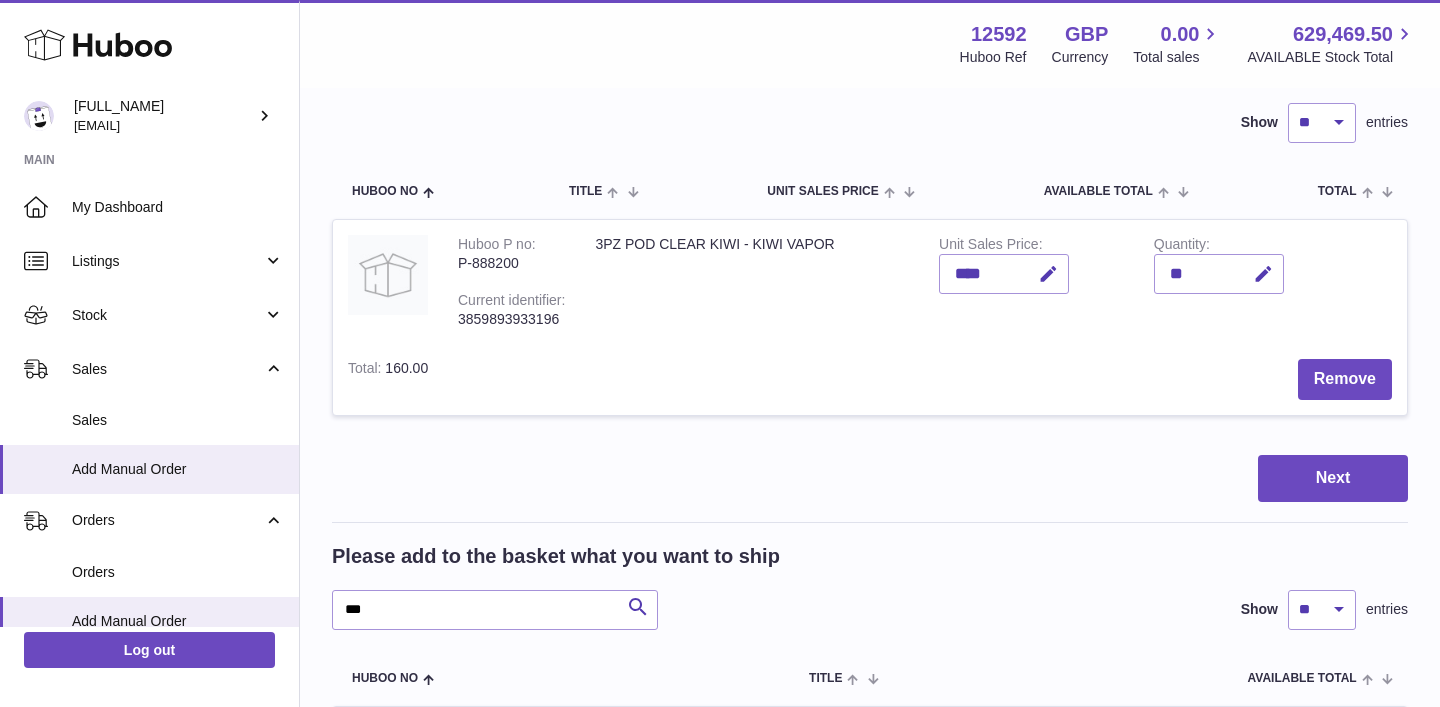 scroll, scrollTop: 142, scrollLeft: 0, axis: vertical 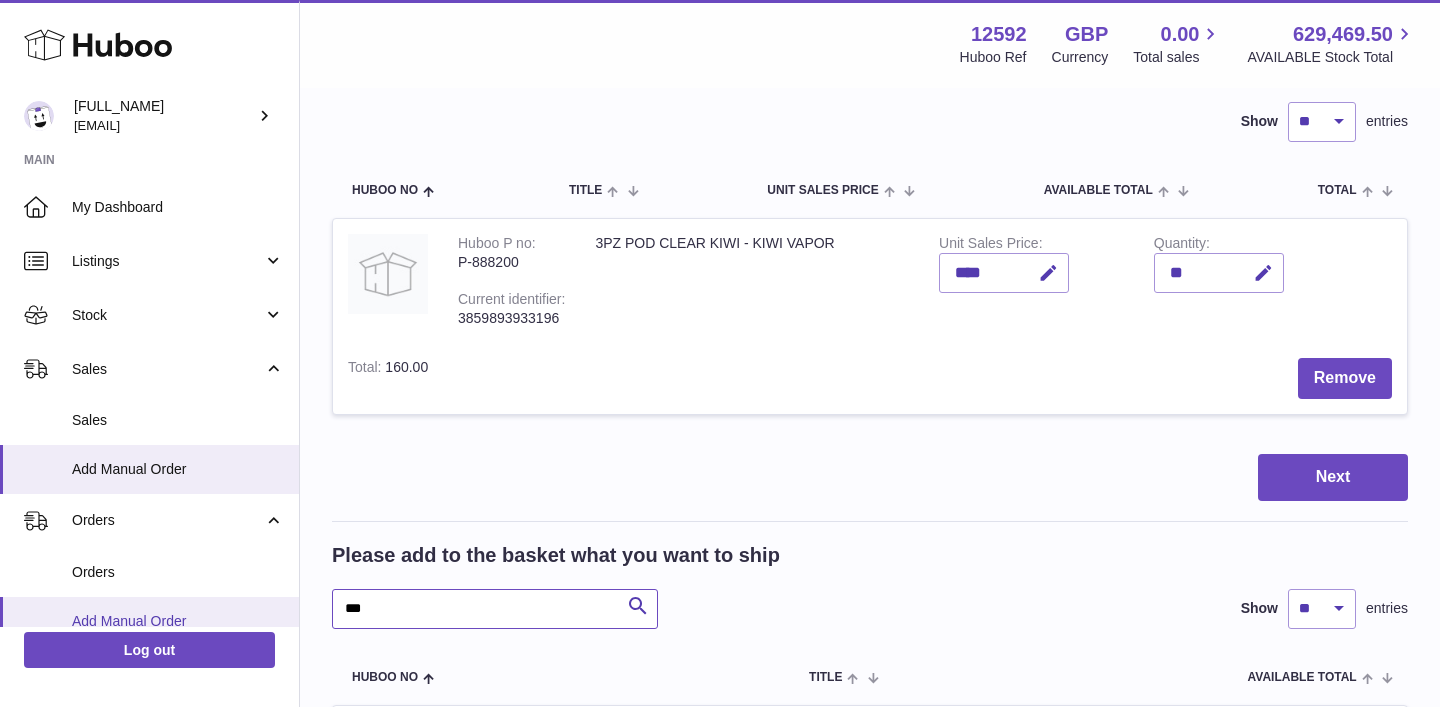 drag, startPoint x: 430, startPoint y: 602, endPoint x: 276, endPoint y: 602, distance: 154 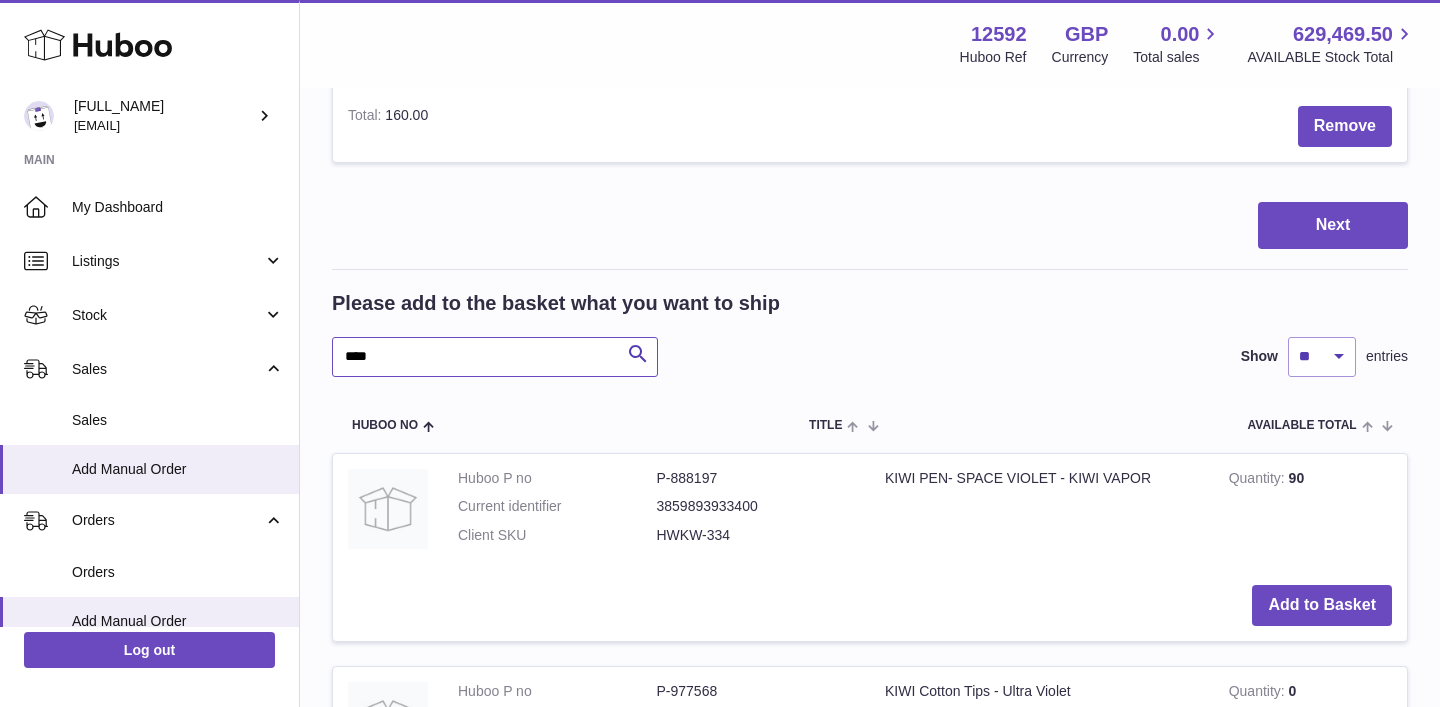 scroll, scrollTop: 445, scrollLeft: 0, axis: vertical 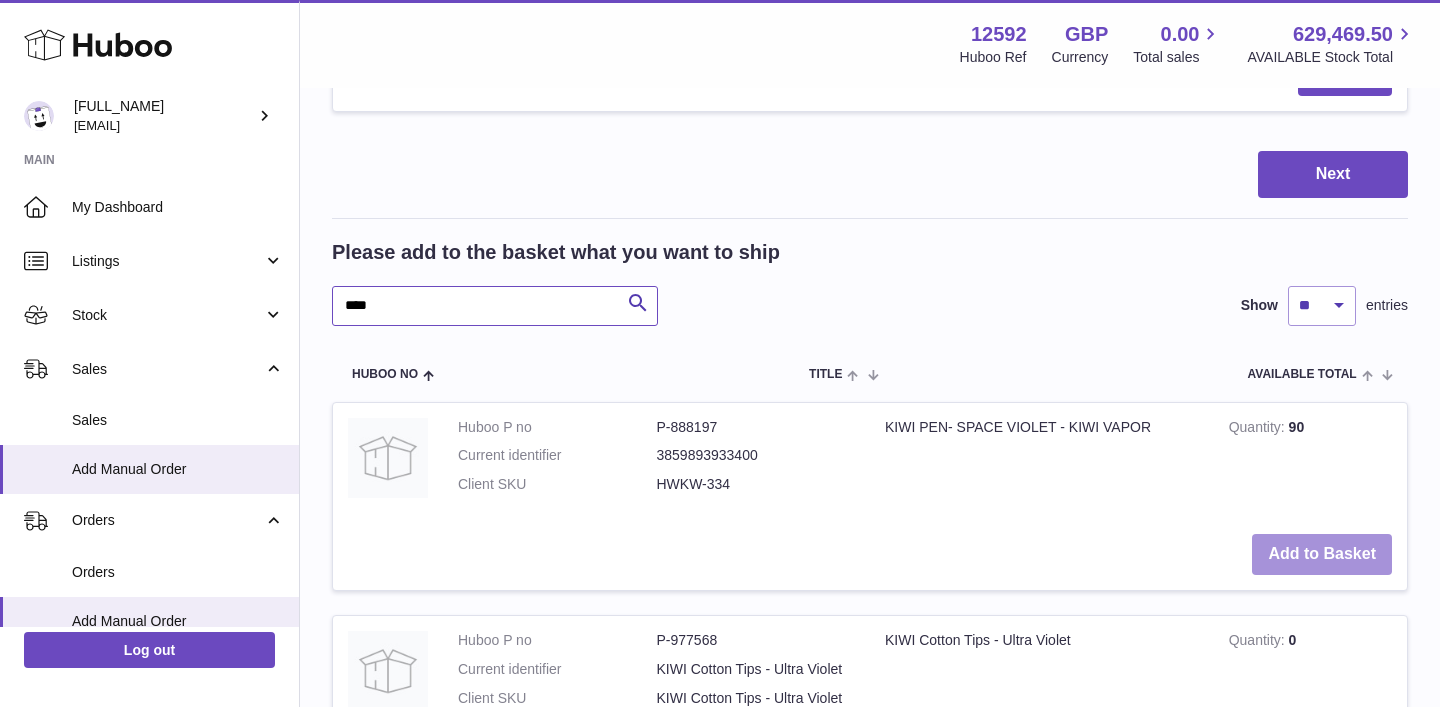 type on "****" 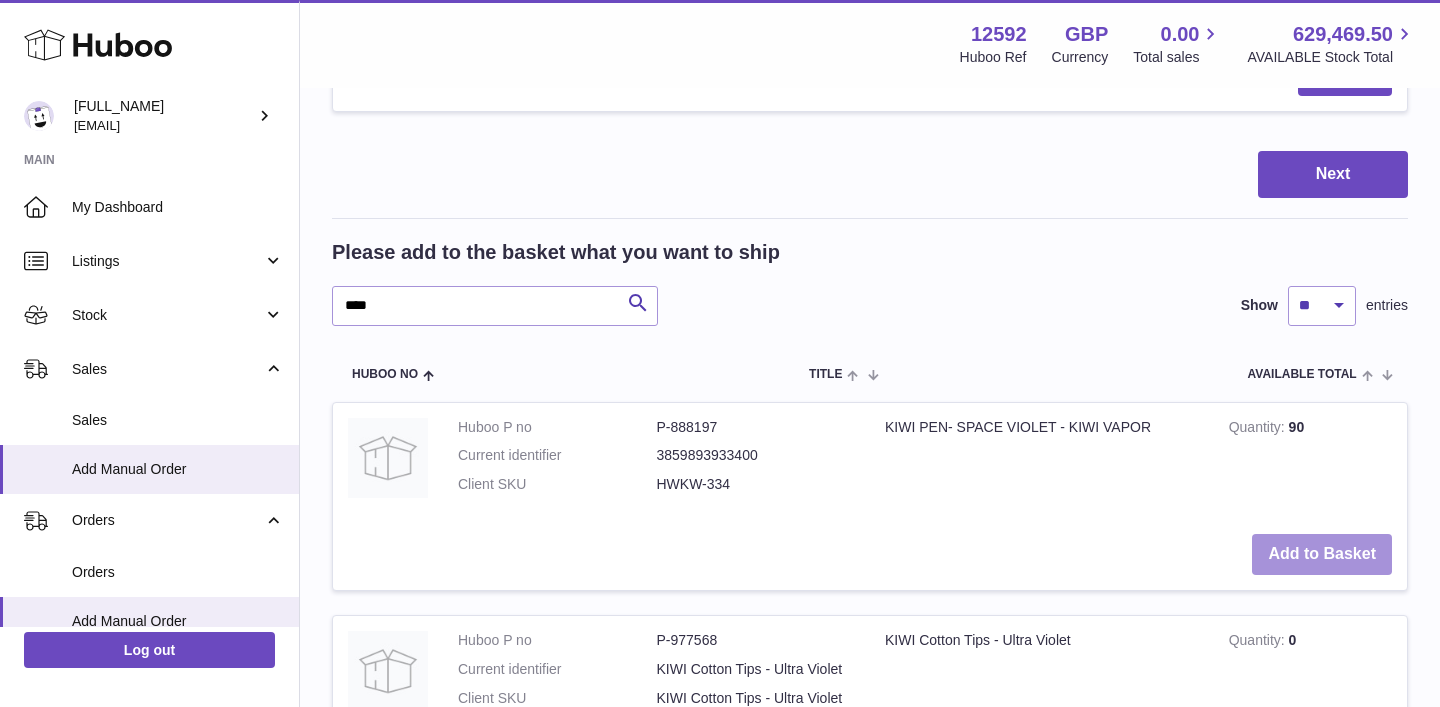 click on "Add to Basket" at bounding box center [1322, 554] 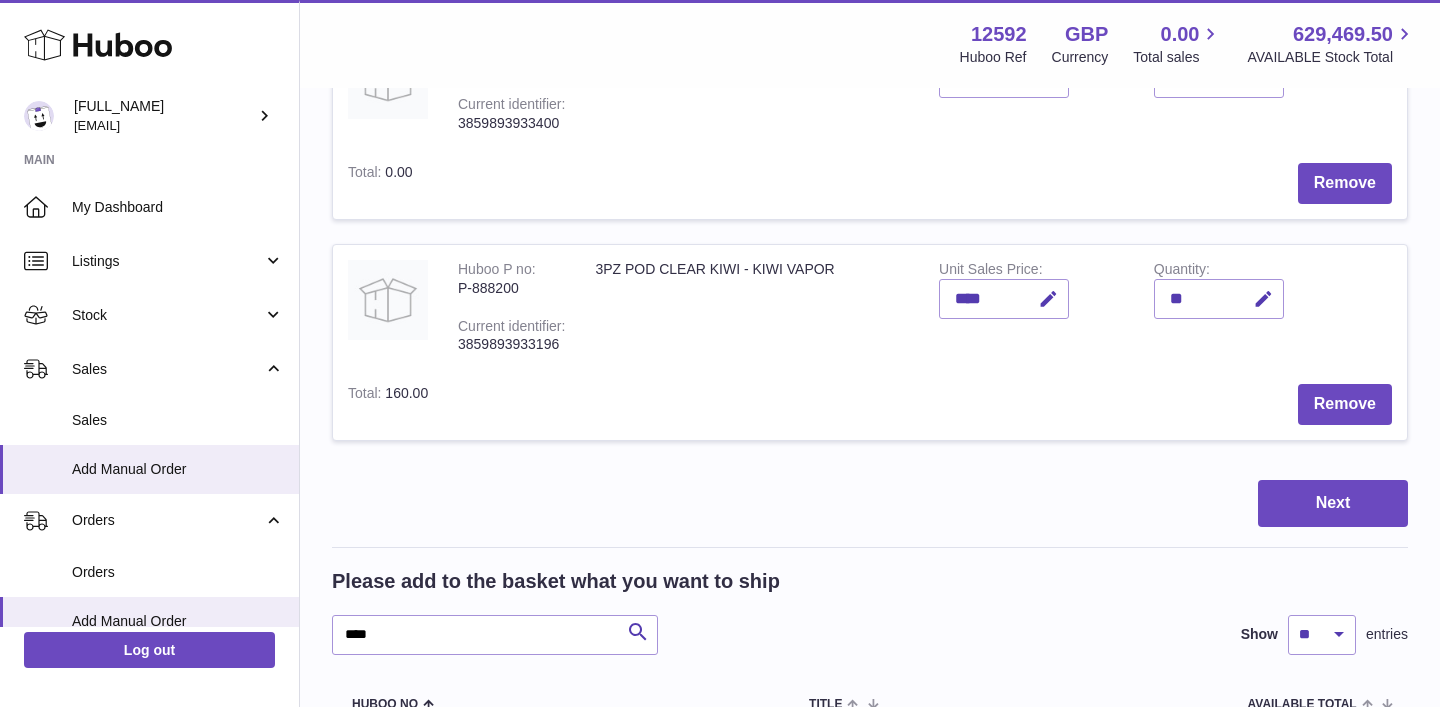 scroll, scrollTop: 118, scrollLeft: 0, axis: vertical 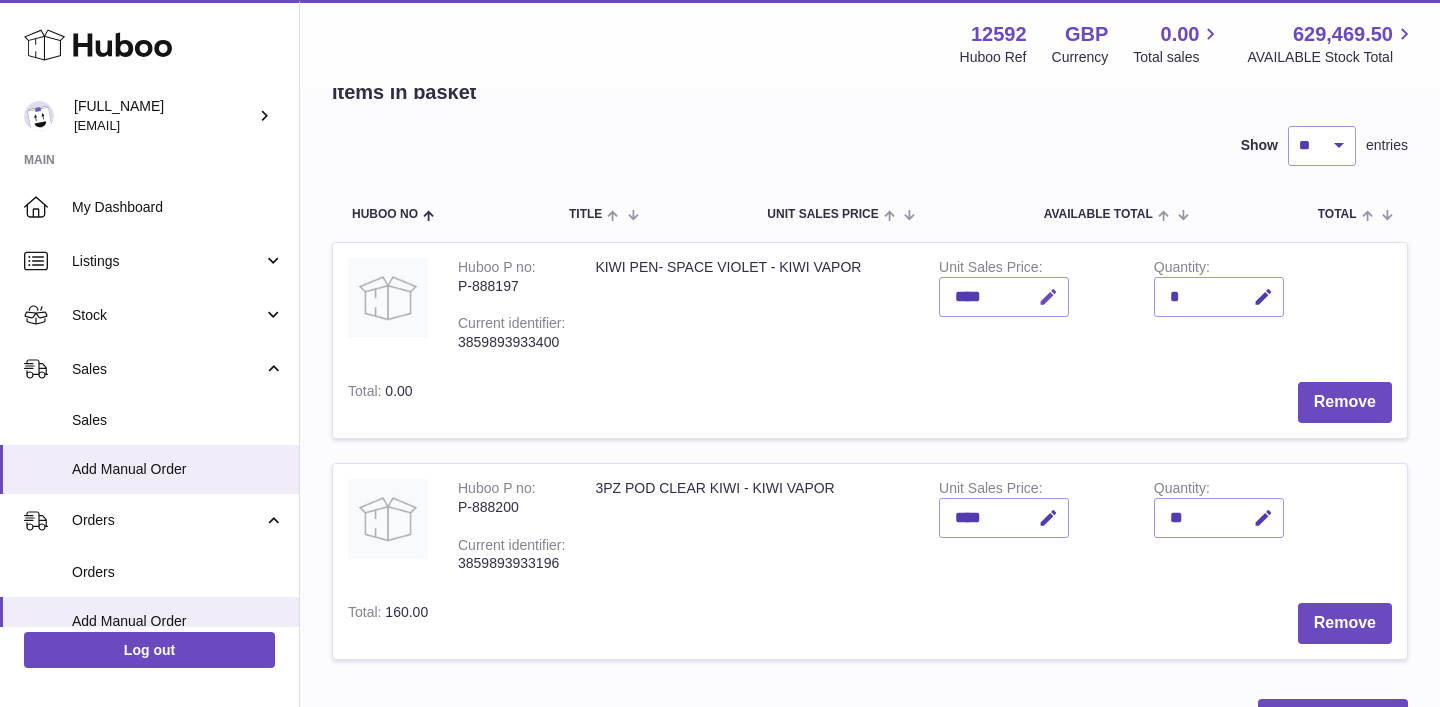 click at bounding box center [1048, 297] 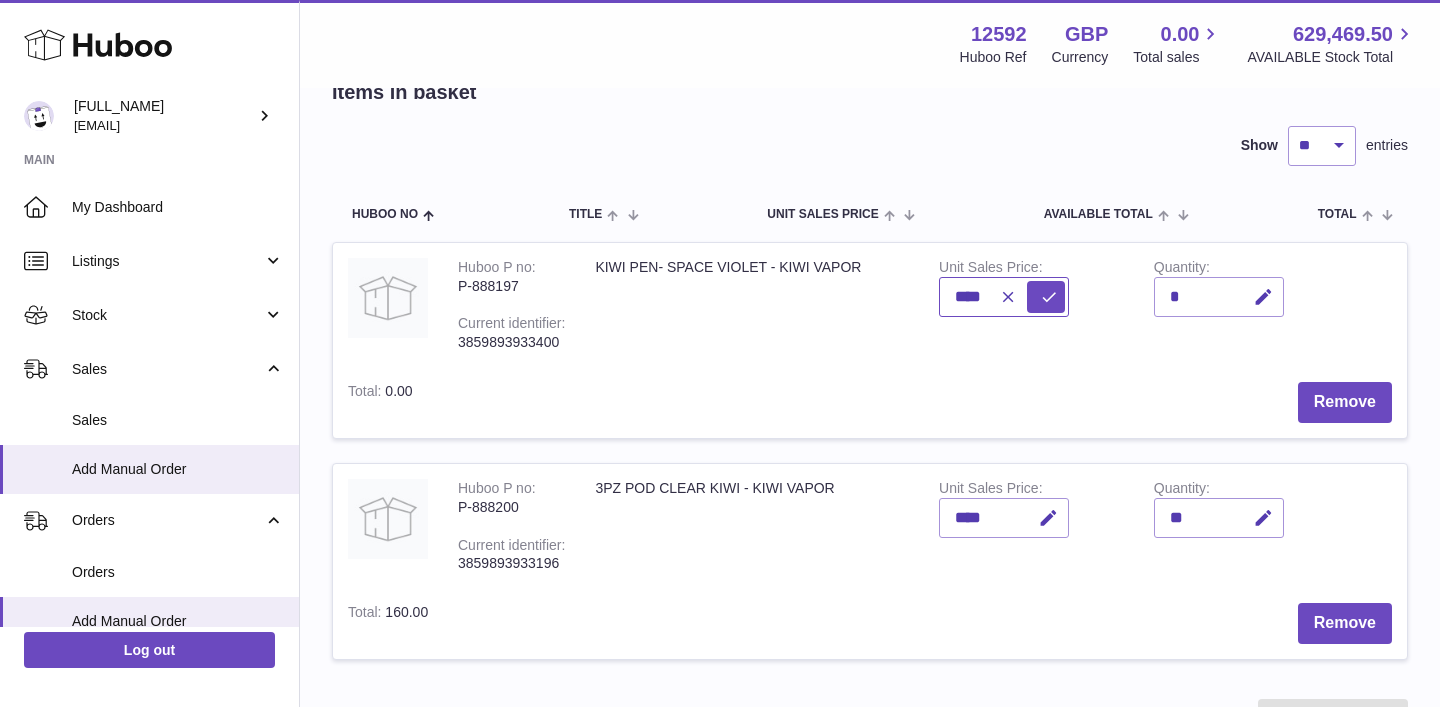 drag, startPoint x: 961, startPoint y: 290, endPoint x: 930, endPoint y: 290, distance: 31 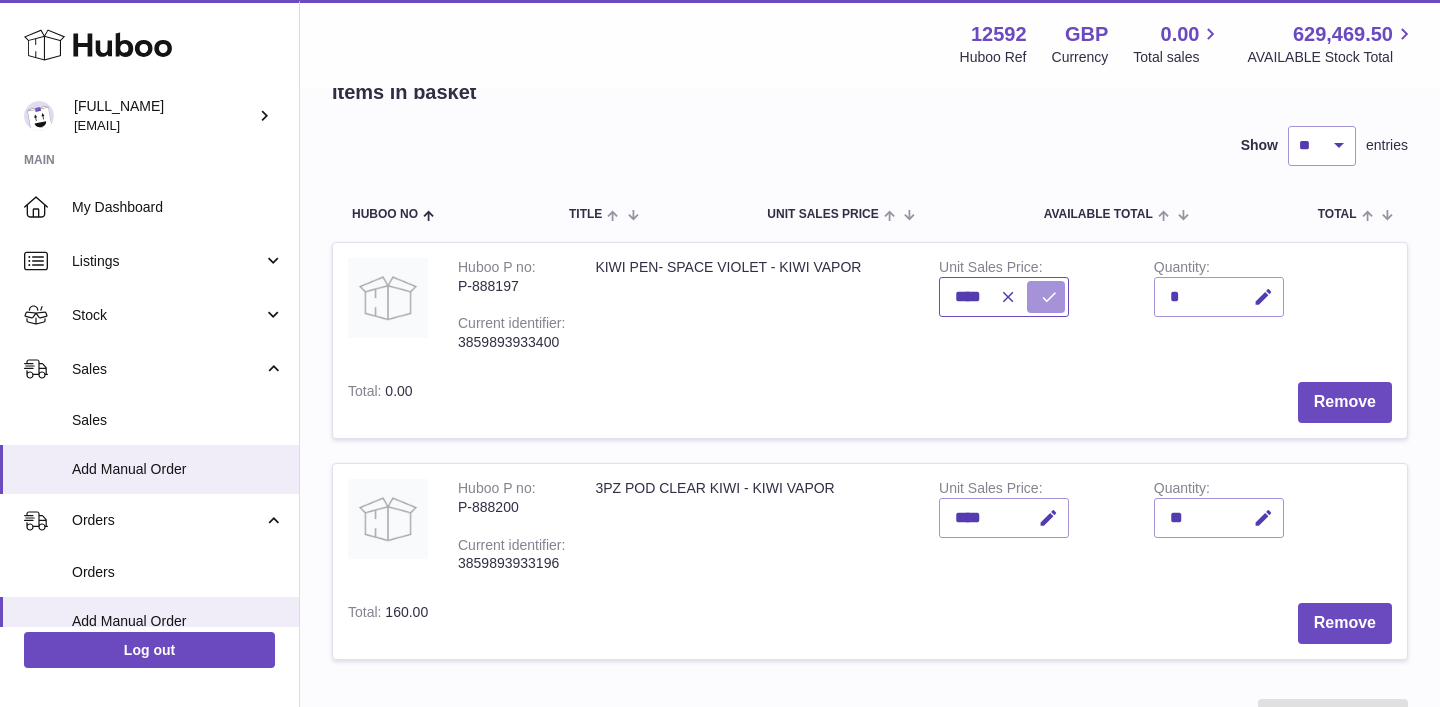 type on "****" 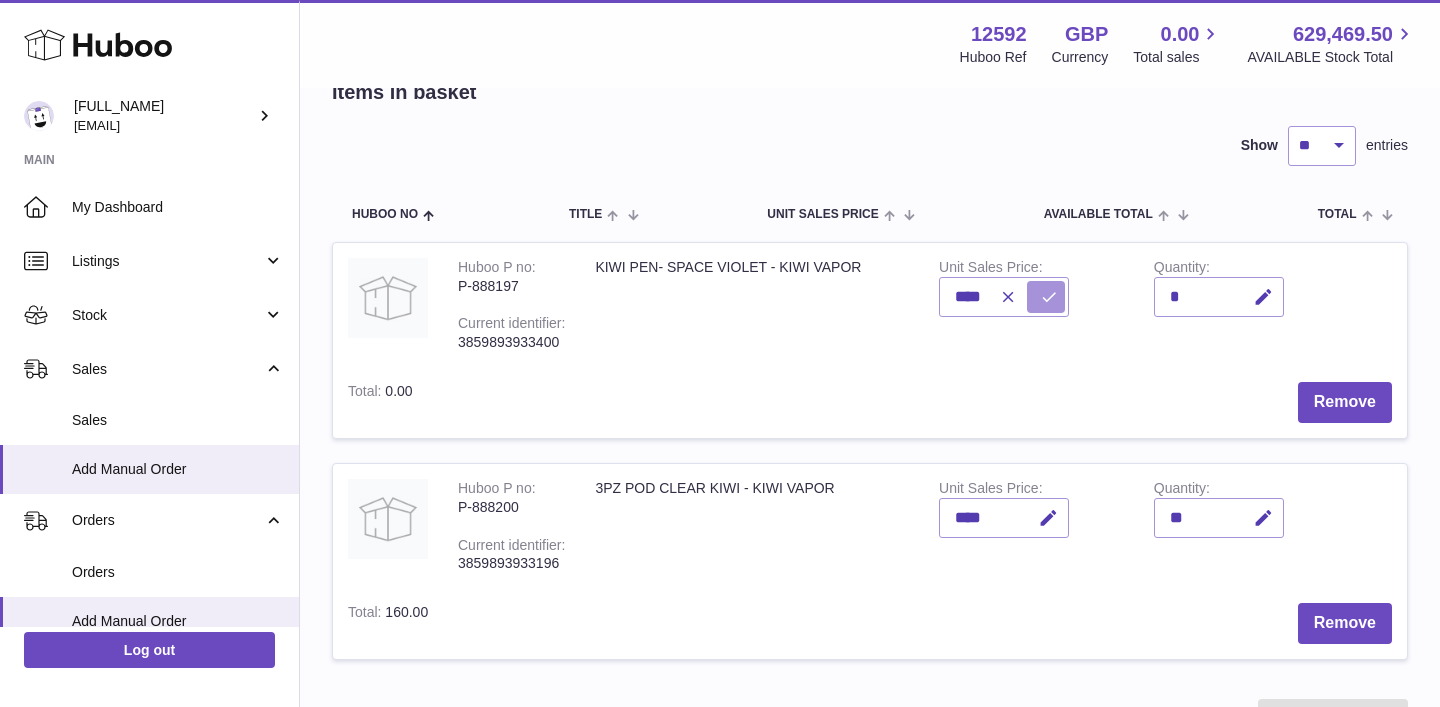 click at bounding box center [1049, 297] 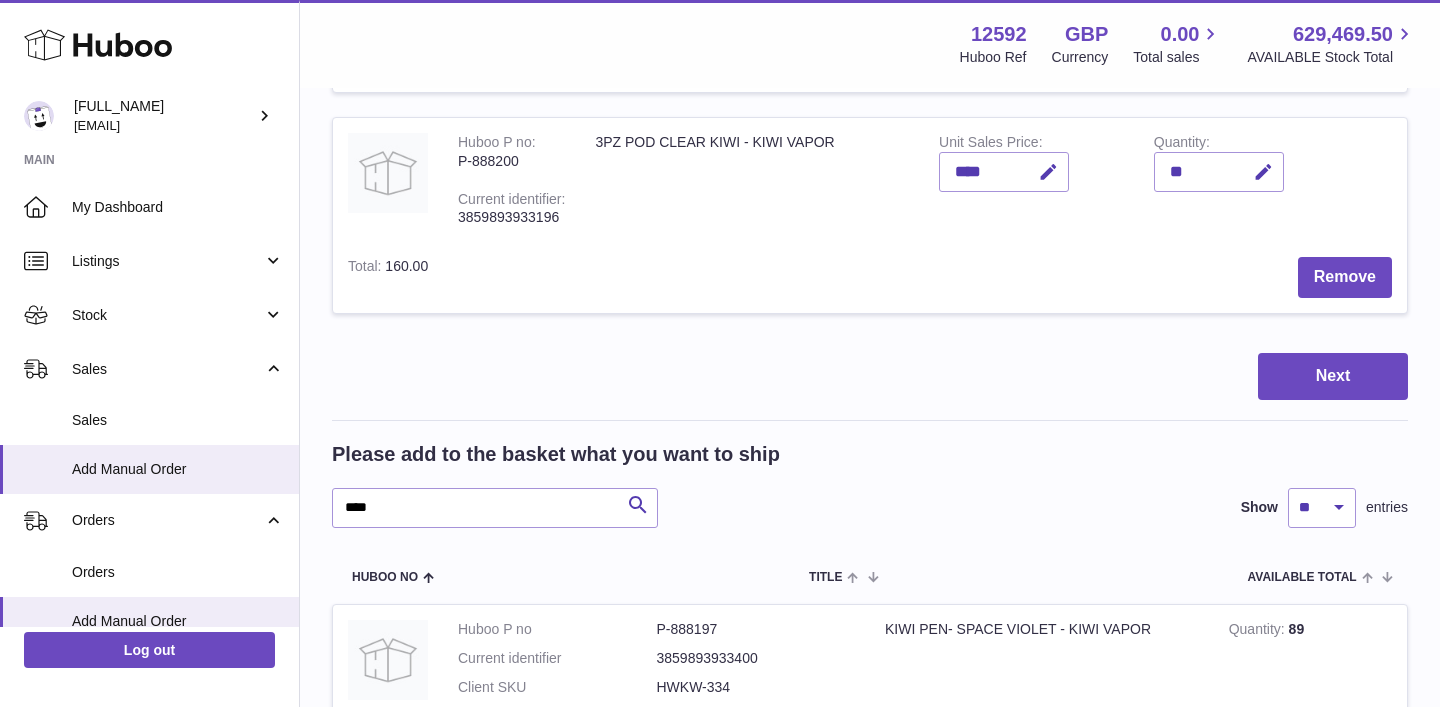 scroll, scrollTop: 560, scrollLeft: 0, axis: vertical 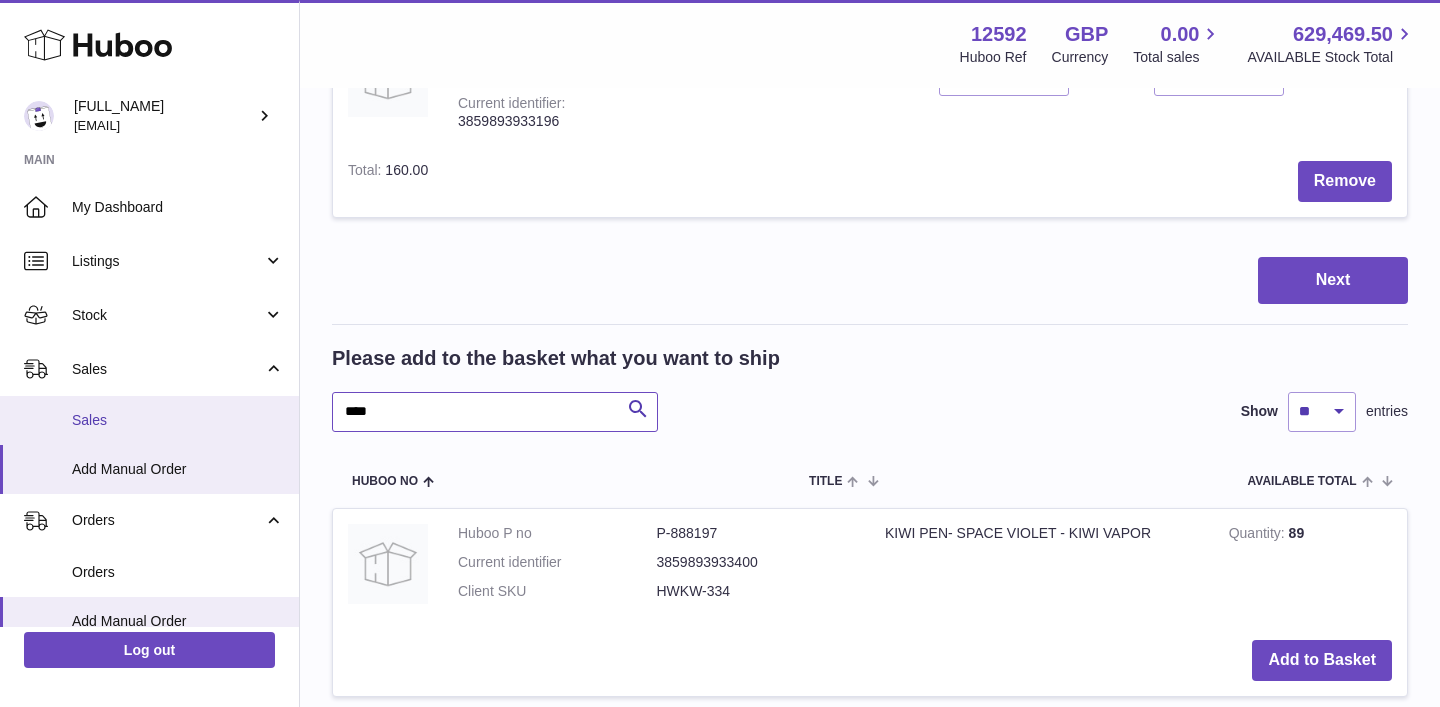 drag, startPoint x: 415, startPoint y: 415, endPoint x: 262, endPoint y: 415, distance: 153 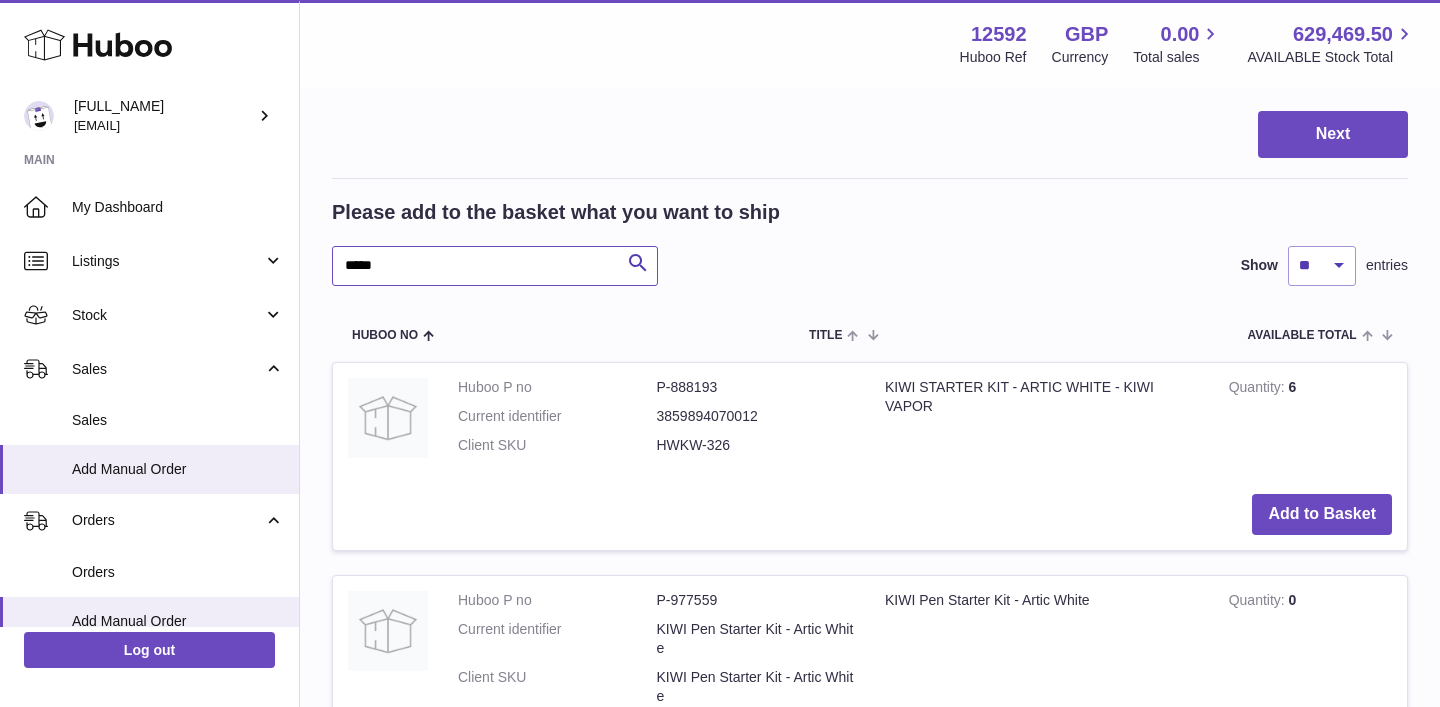 scroll, scrollTop: 746, scrollLeft: 0, axis: vertical 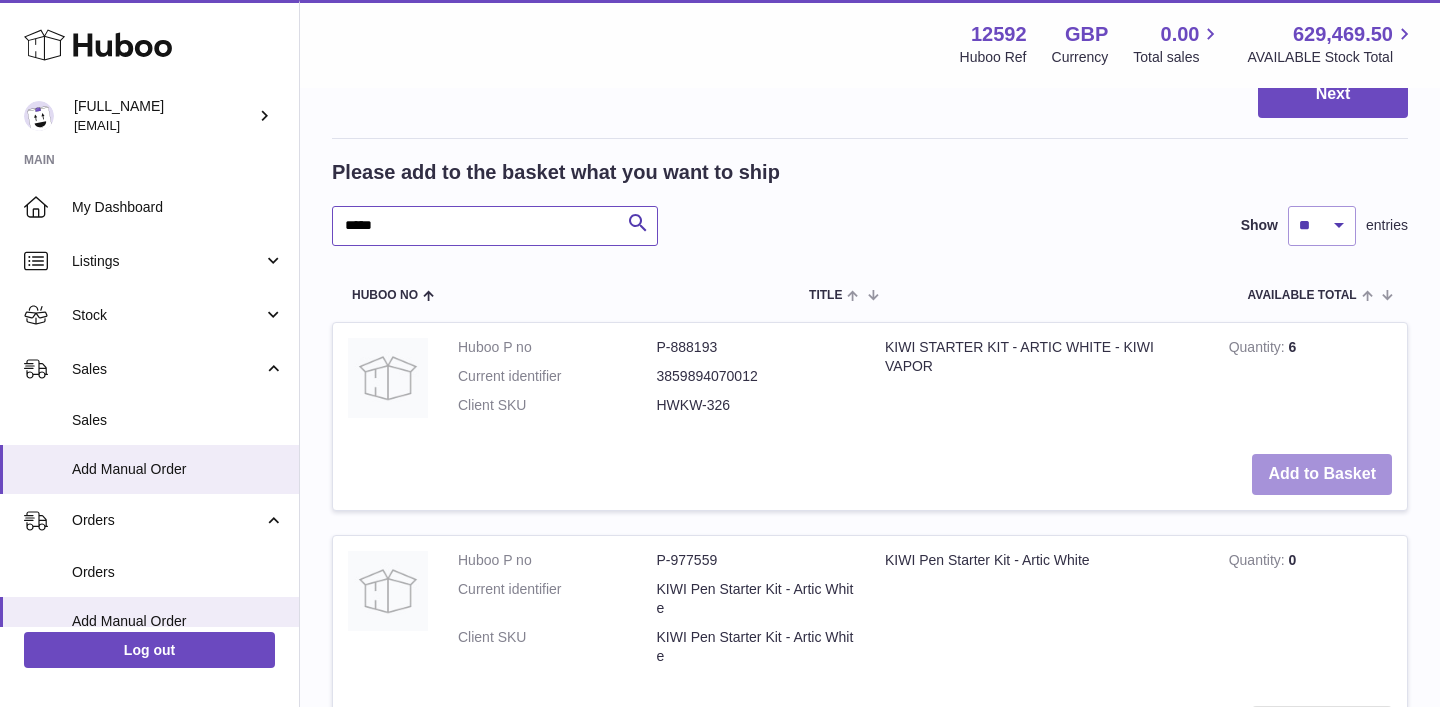 type on "*****" 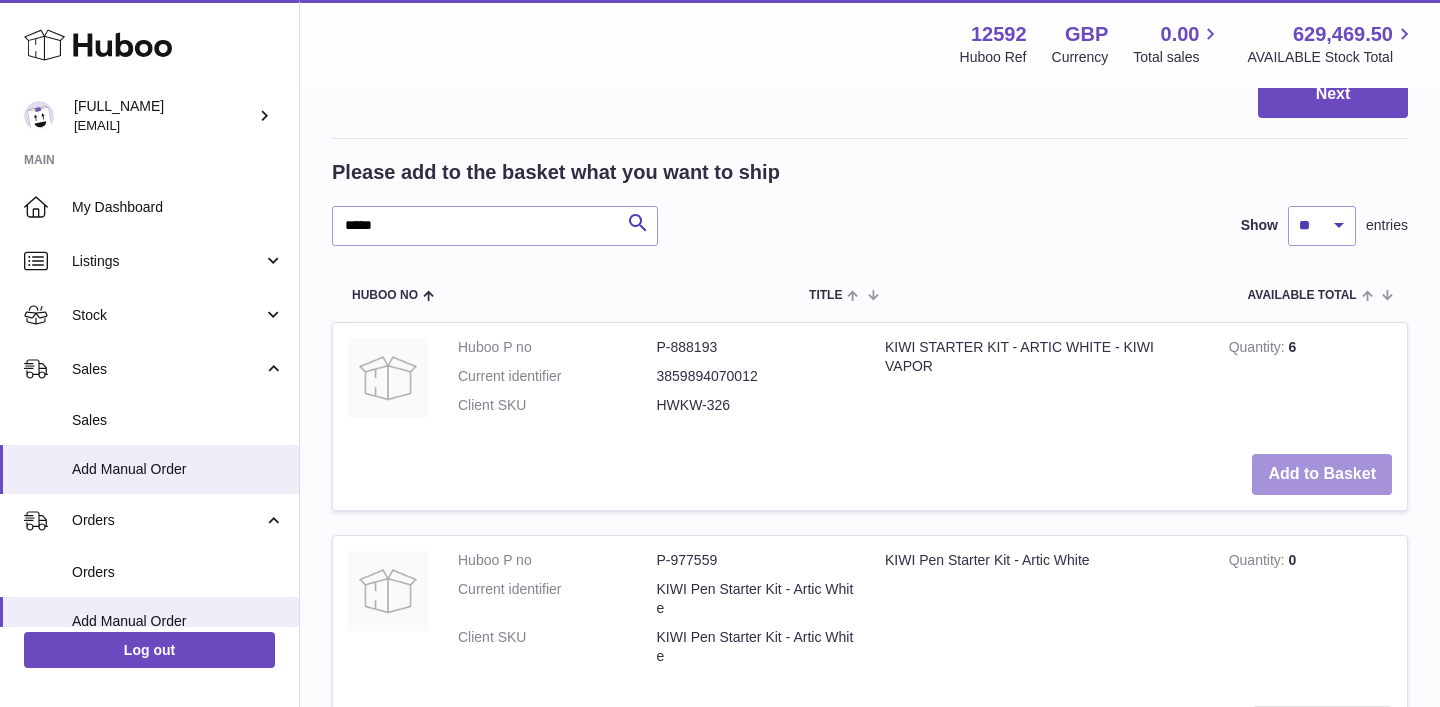 click on "Add to Basket" at bounding box center [1322, 474] 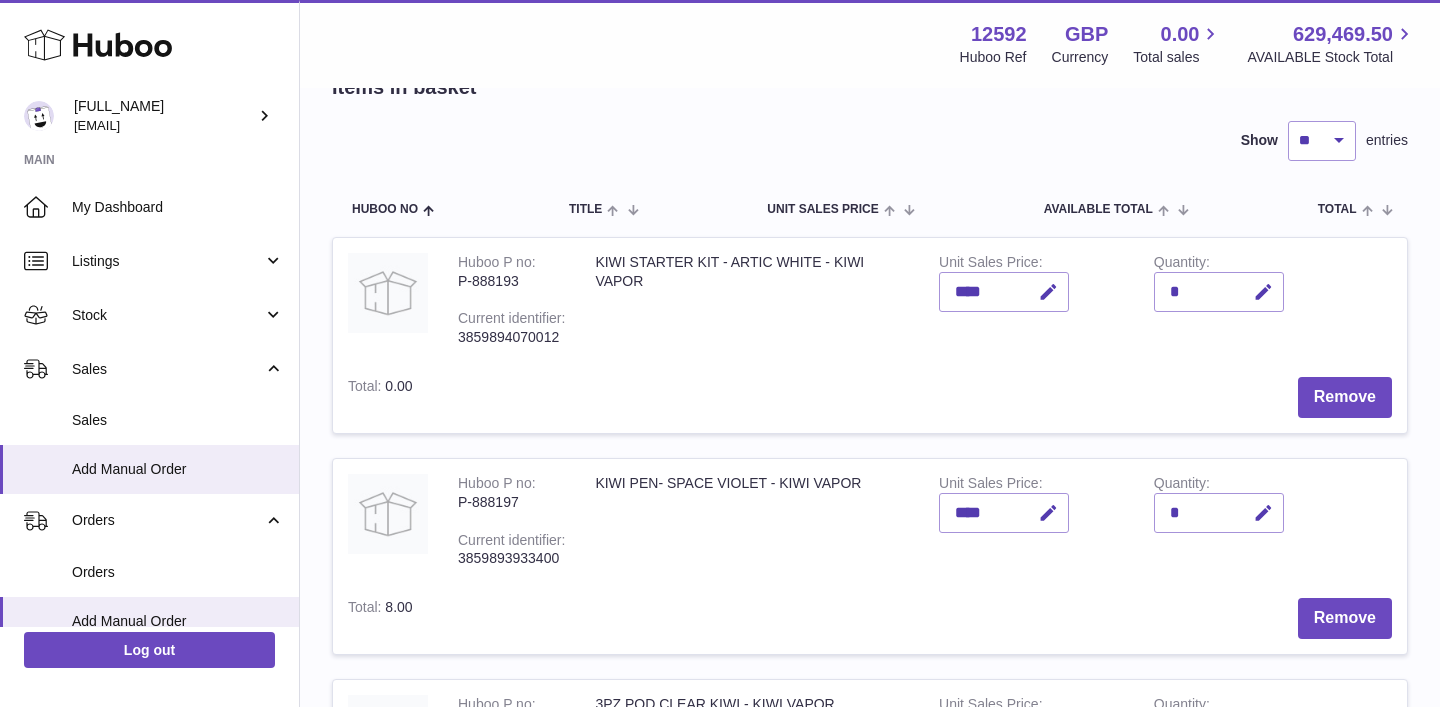 scroll, scrollTop: 98, scrollLeft: 0, axis: vertical 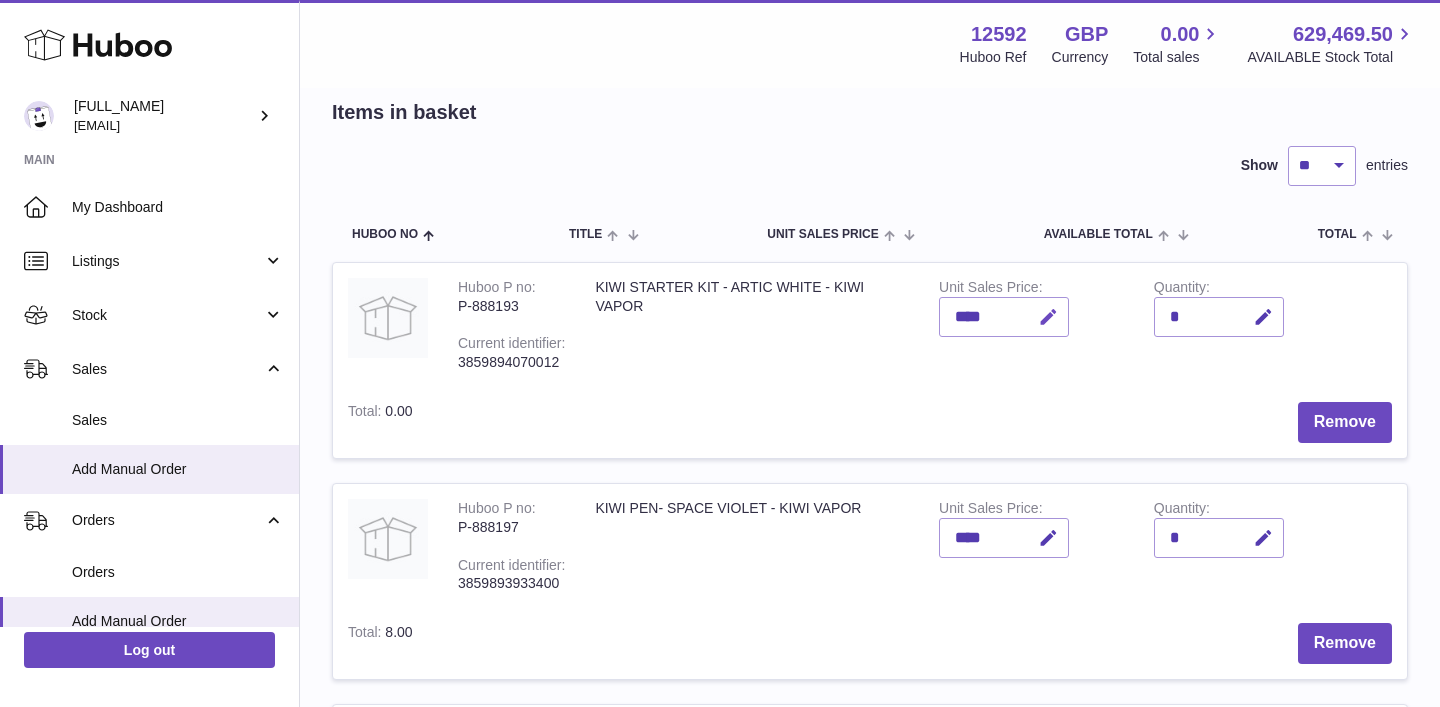 click at bounding box center [1048, 317] 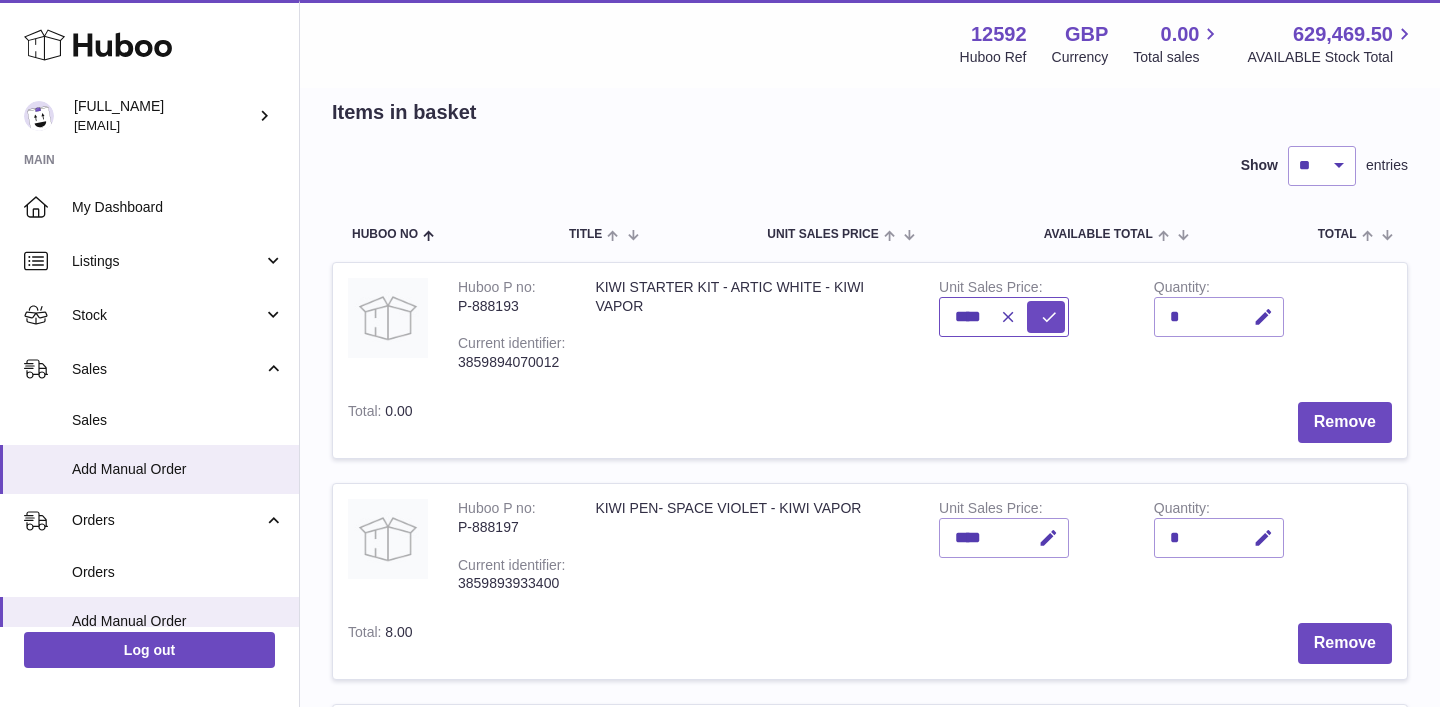 drag, startPoint x: 963, startPoint y: 311, endPoint x: 947, endPoint y: 311, distance: 16 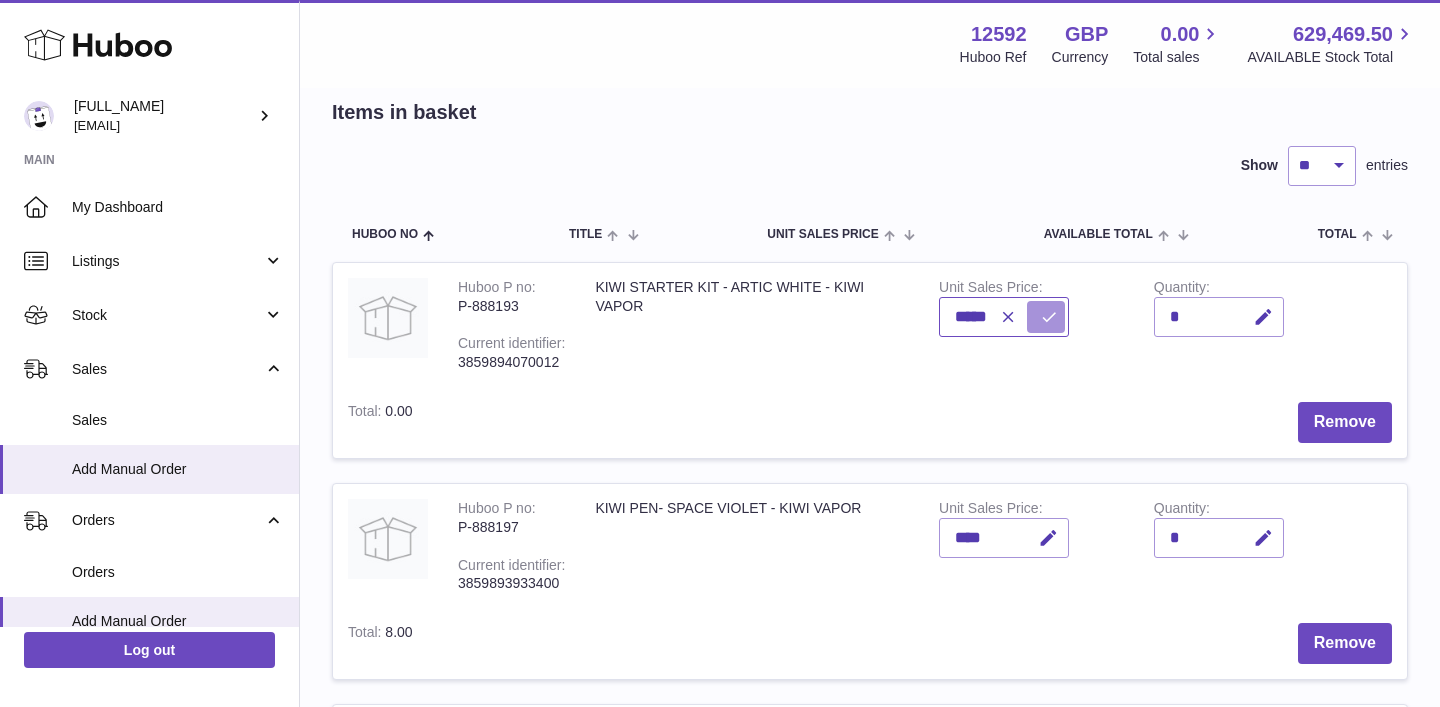 type on "*****" 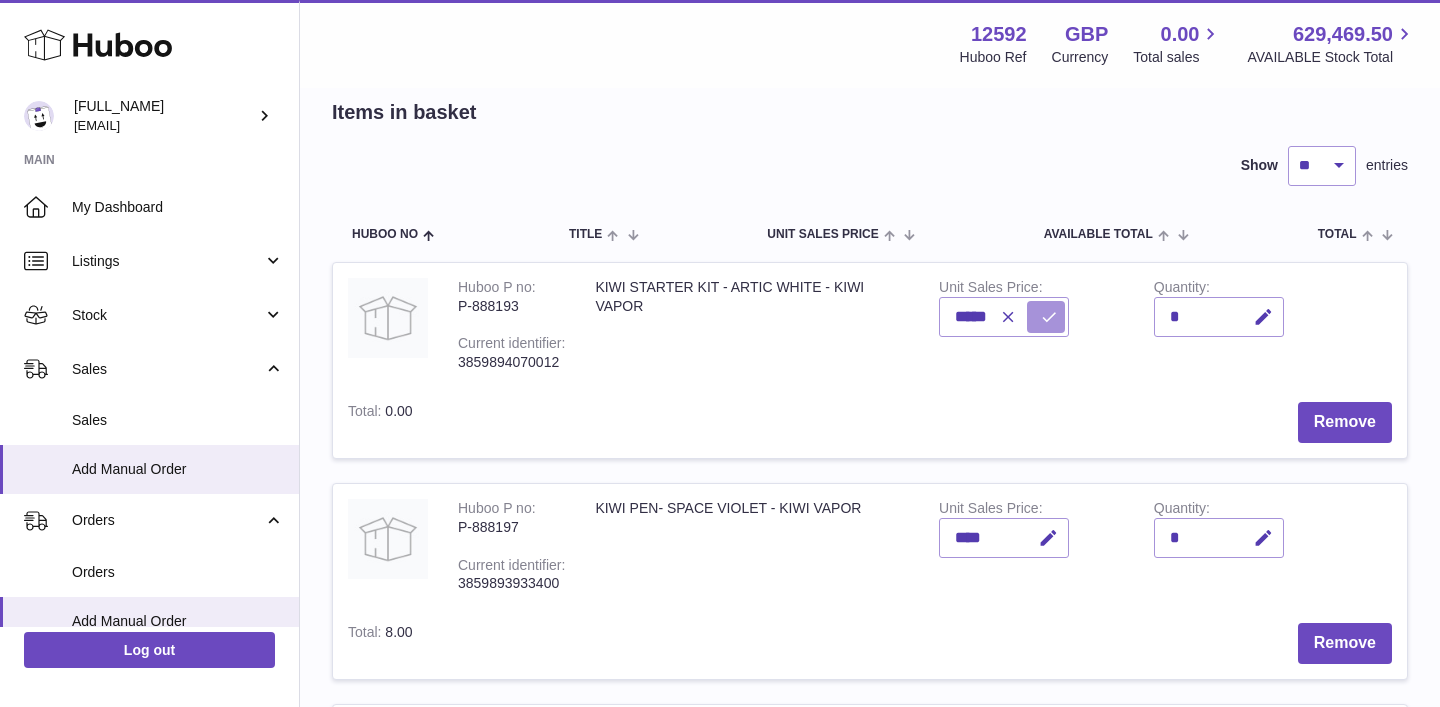 click at bounding box center [1049, 317] 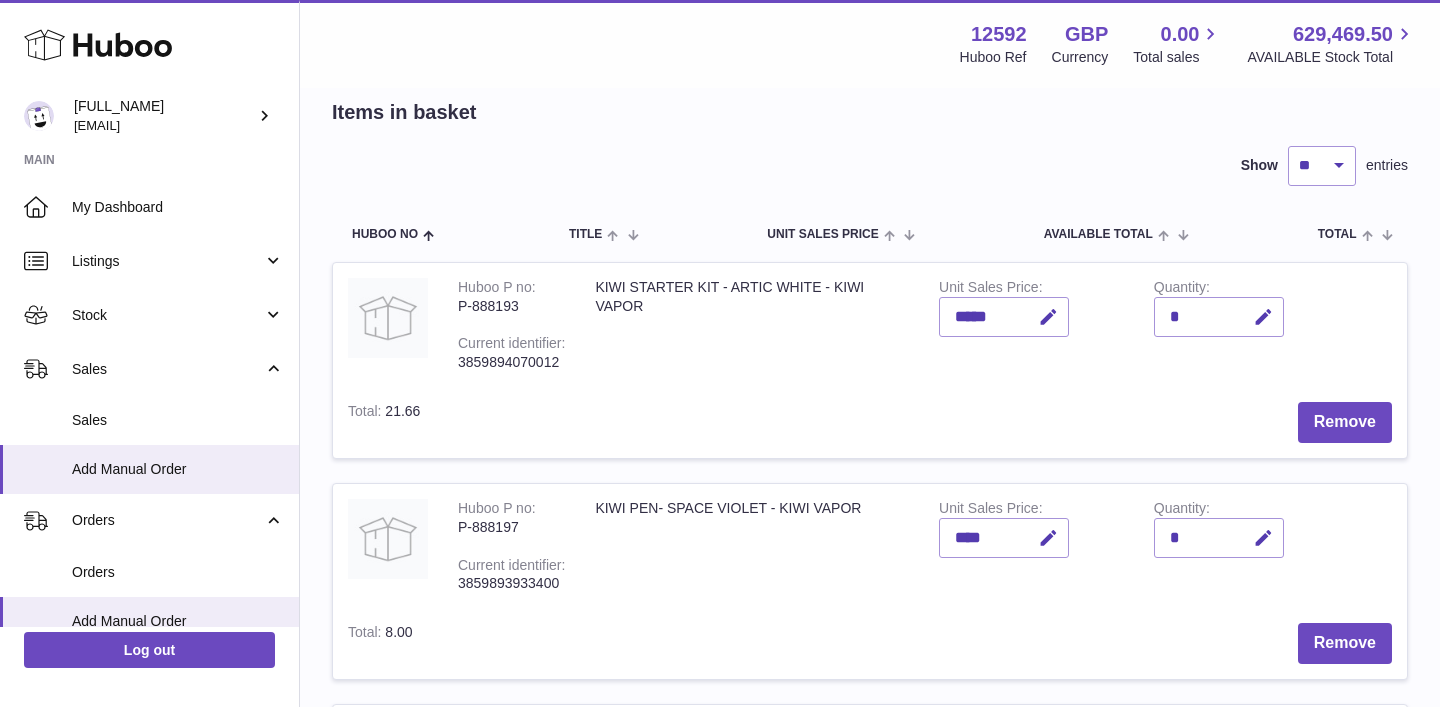 click at bounding box center (1263, 317) 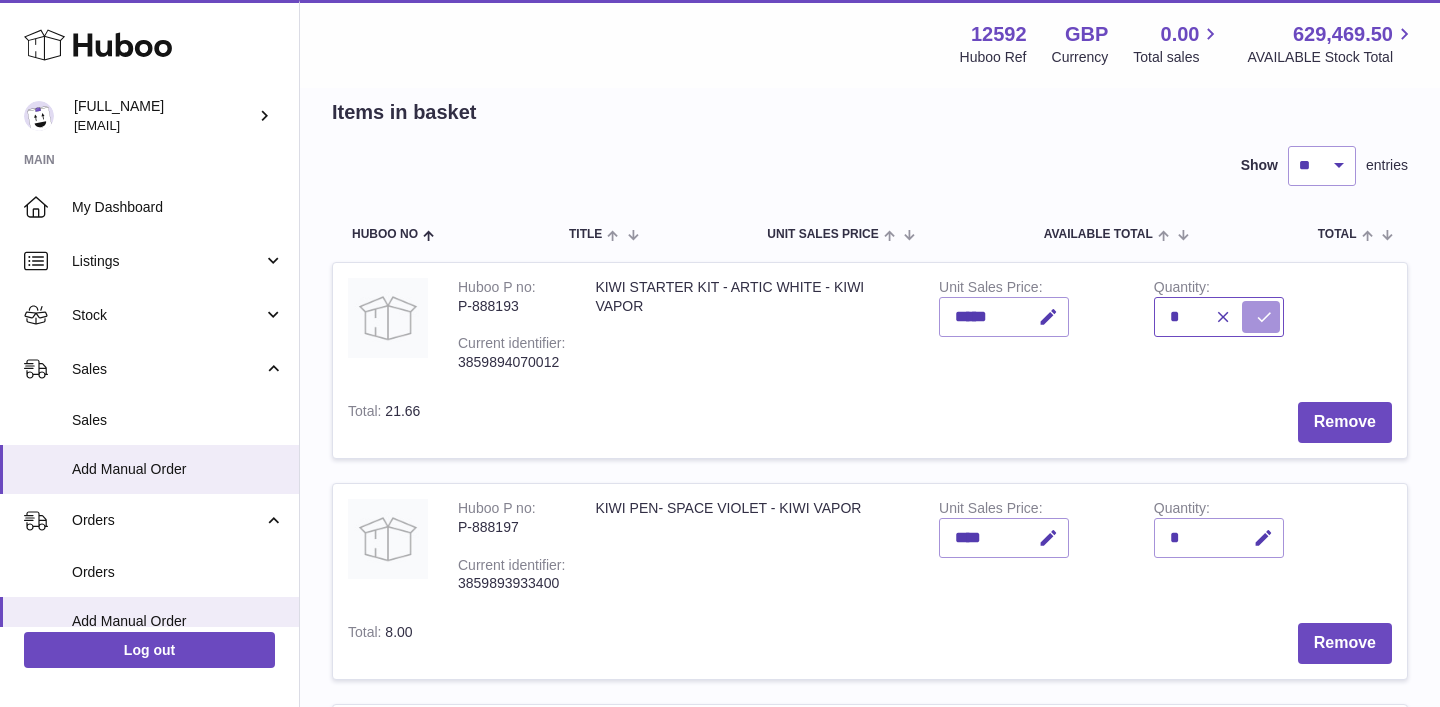 type on "*" 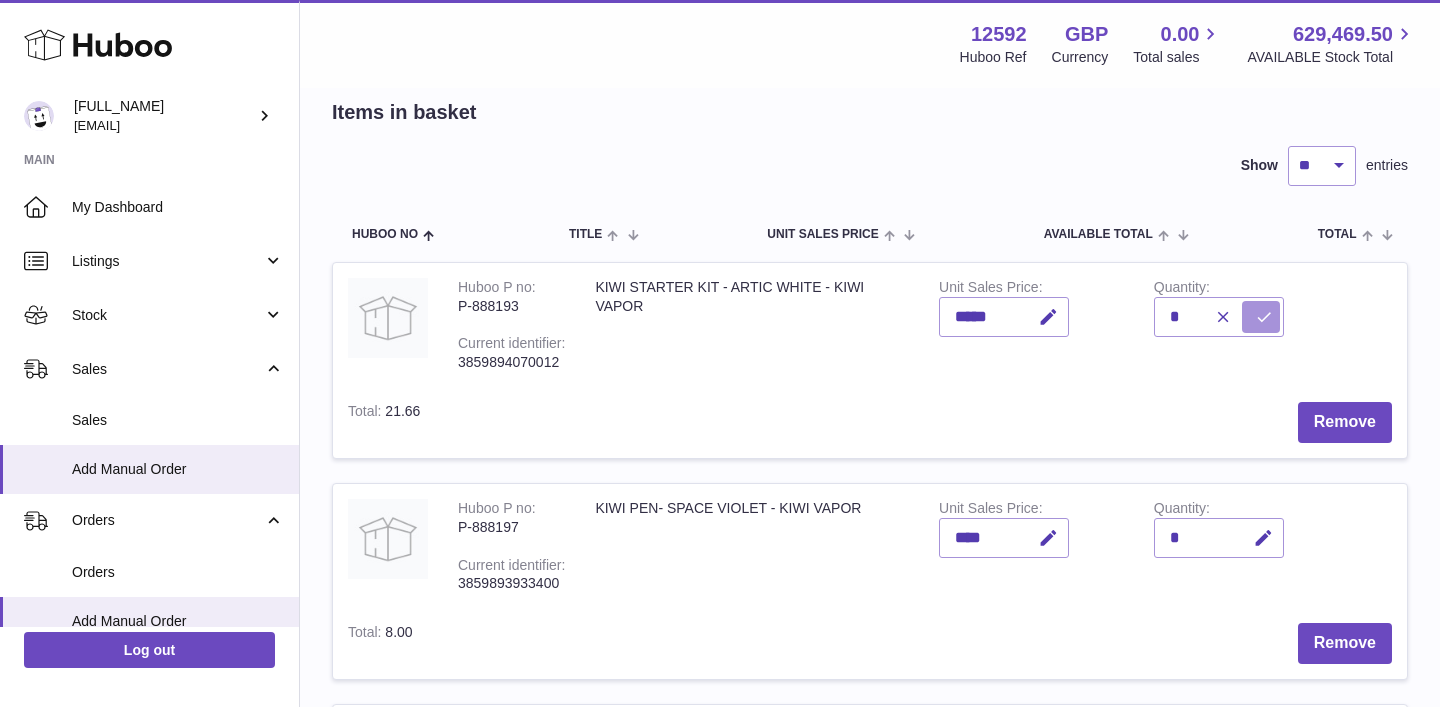 click at bounding box center [1261, 317] 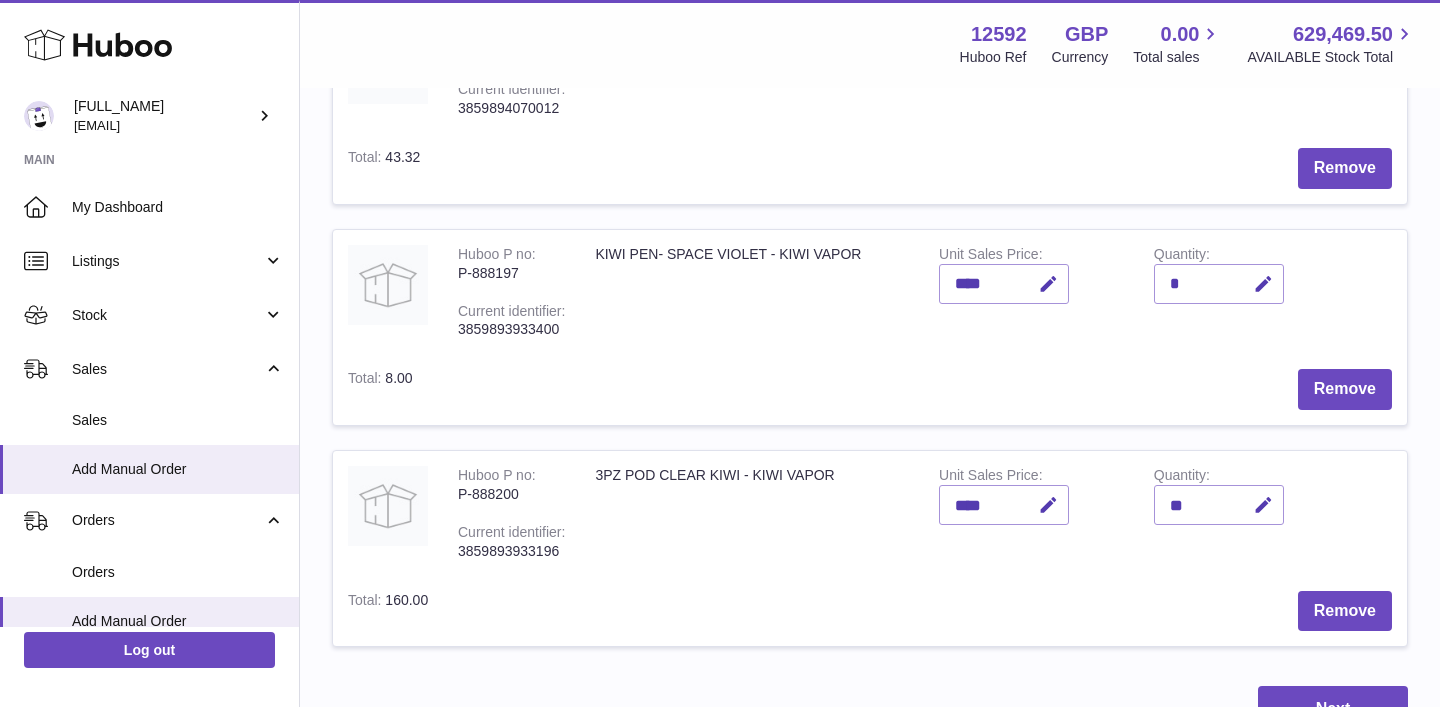 scroll, scrollTop: 391, scrollLeft: 0, axis: vertical 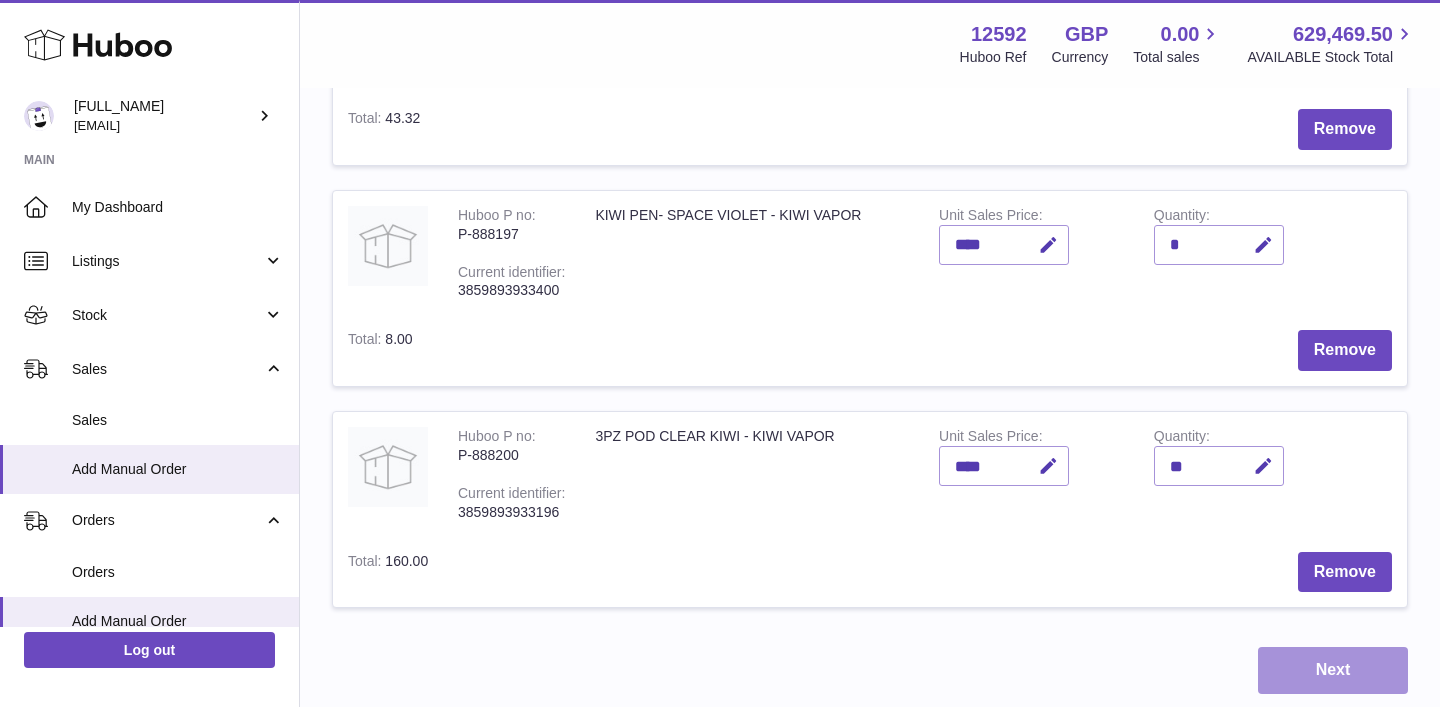 click on "Next" at bounding box center [1333, 670] 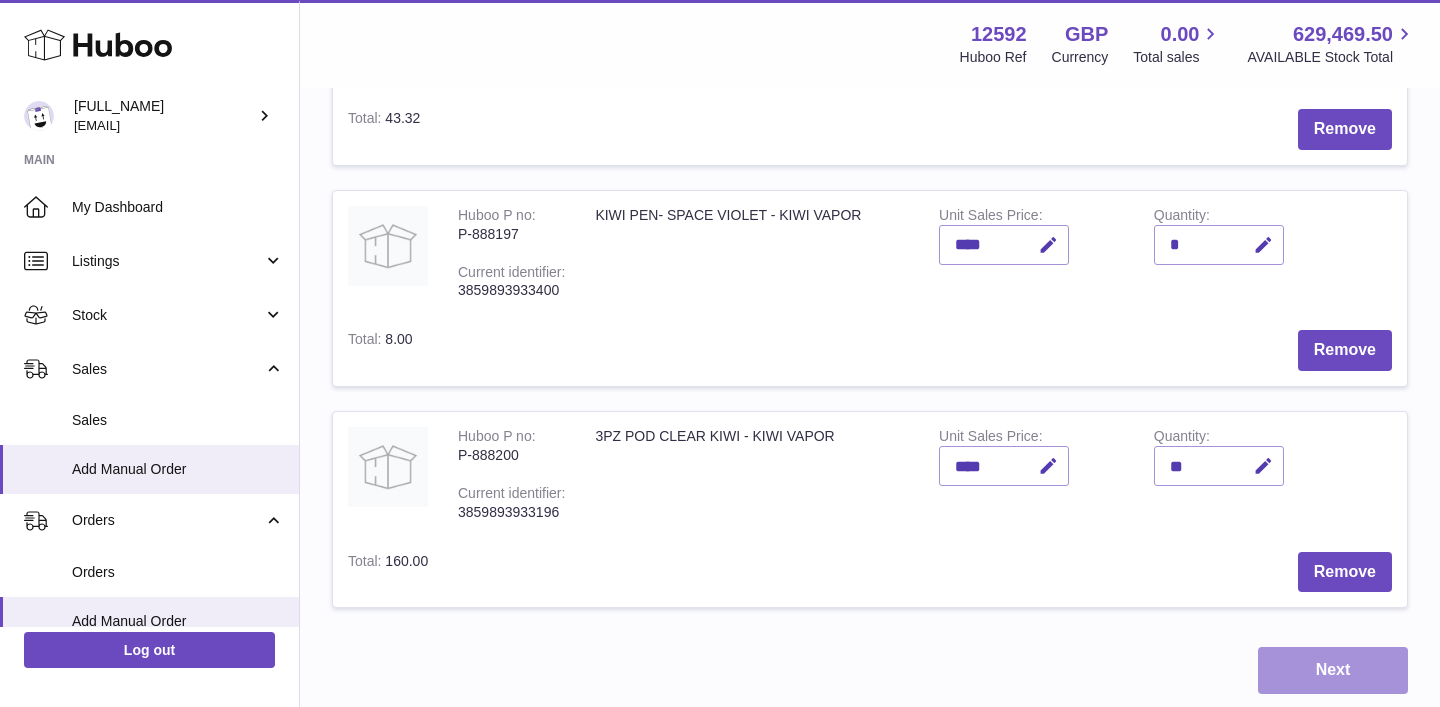 scroll, scrollTop: 0, scrollLeft: 0, axis: both 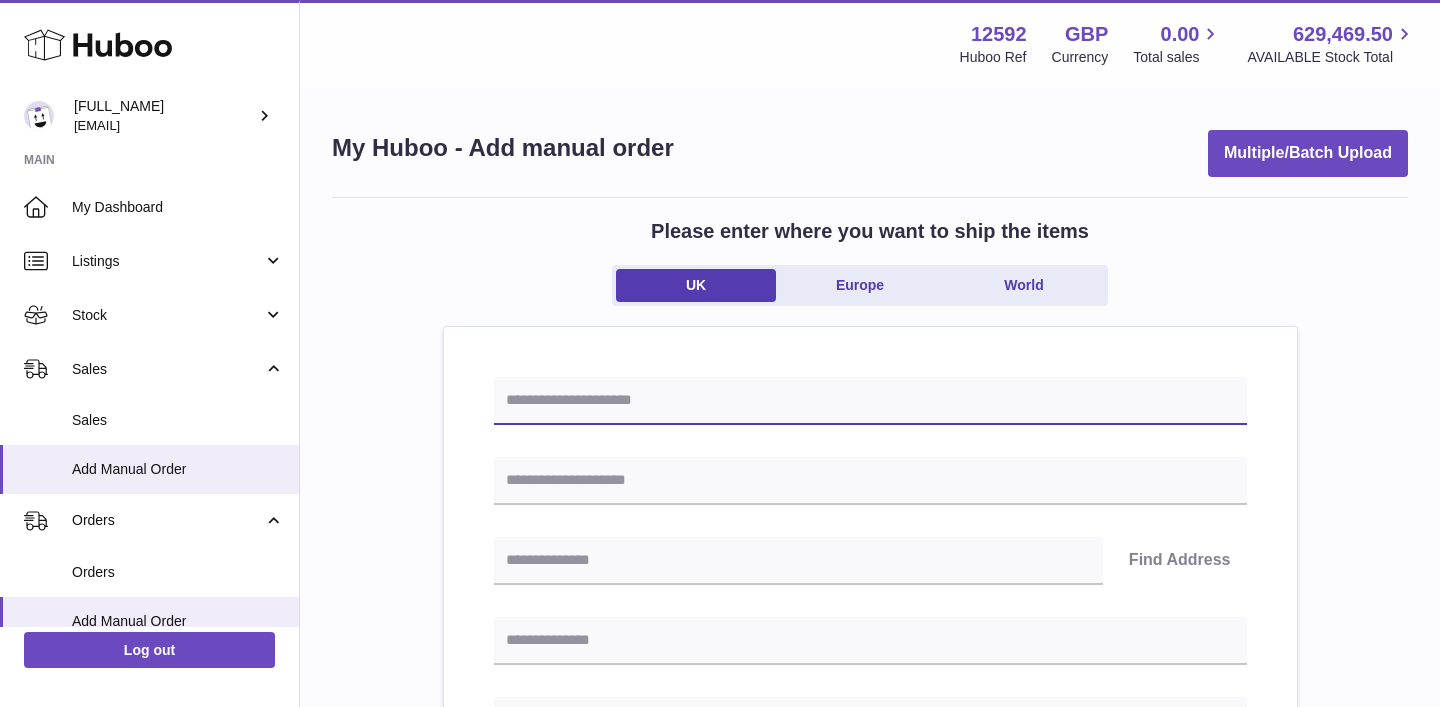 click at bounding box center (870, 401) 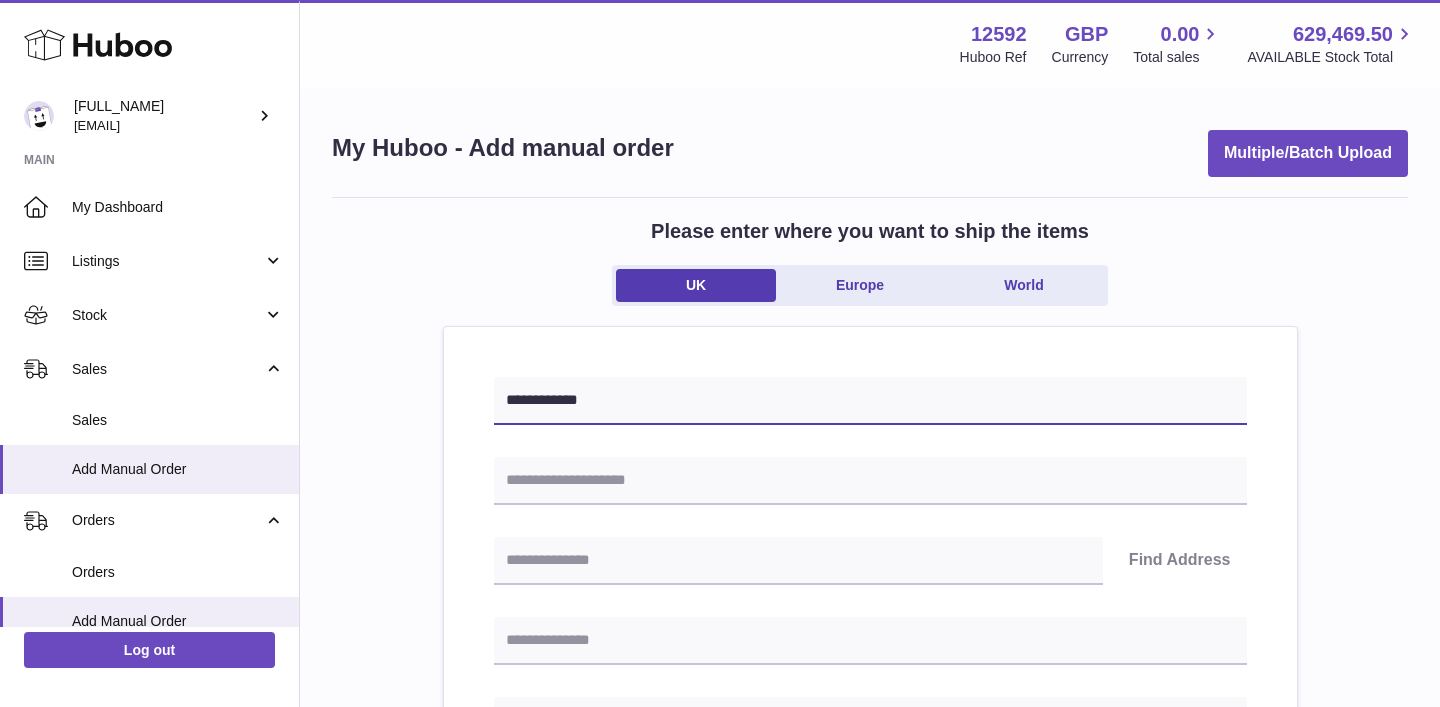 drag, startPoint x: 589, startPoint y: 396, endPoint x: 625, endPoint y: 396, distance: 36 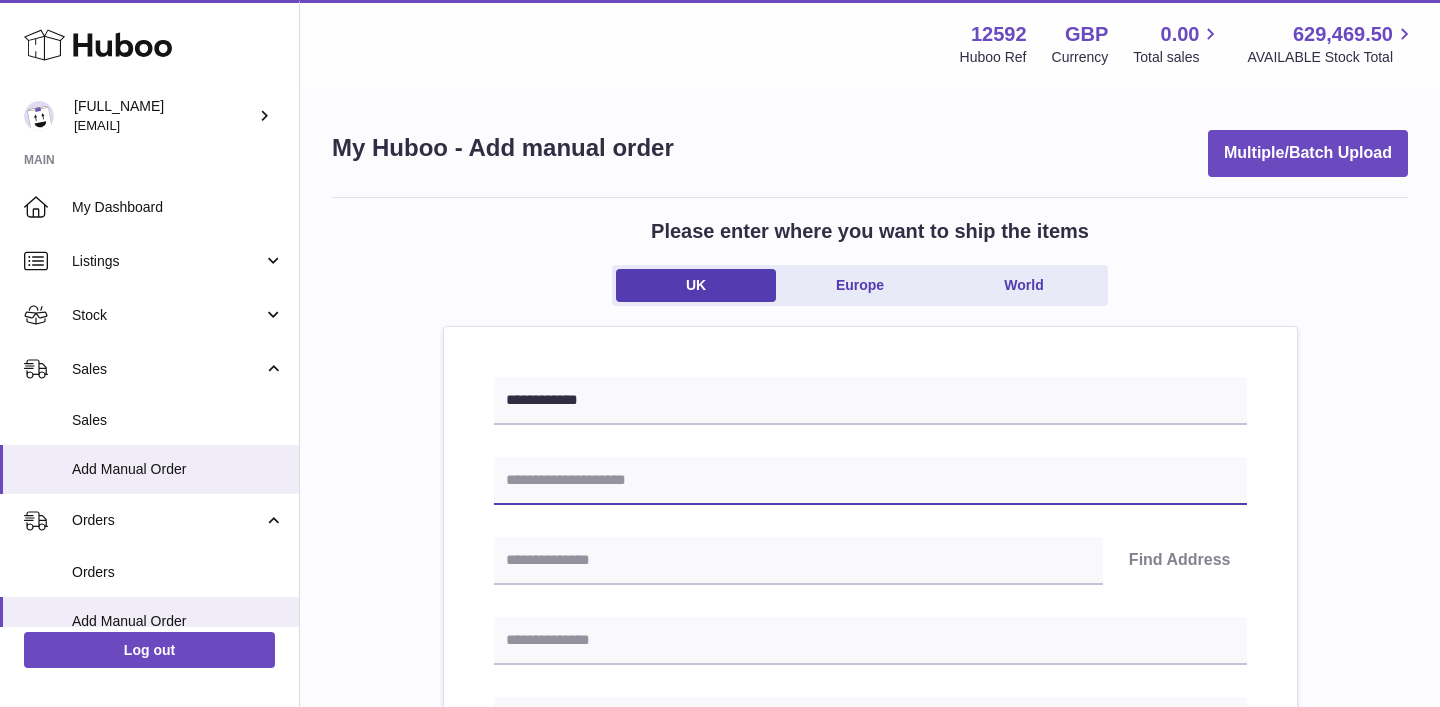 click at bounding box center (870, 481) 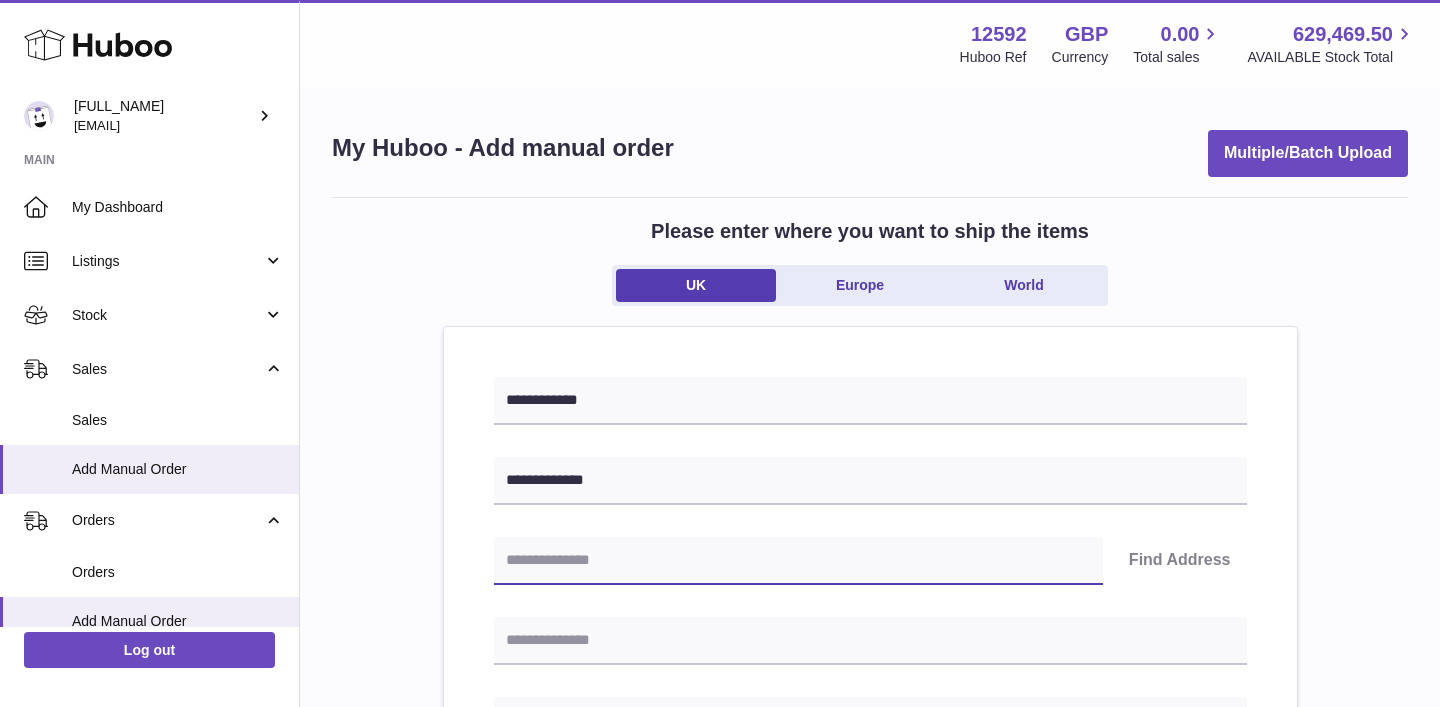 click at bounding box center [798, 561] 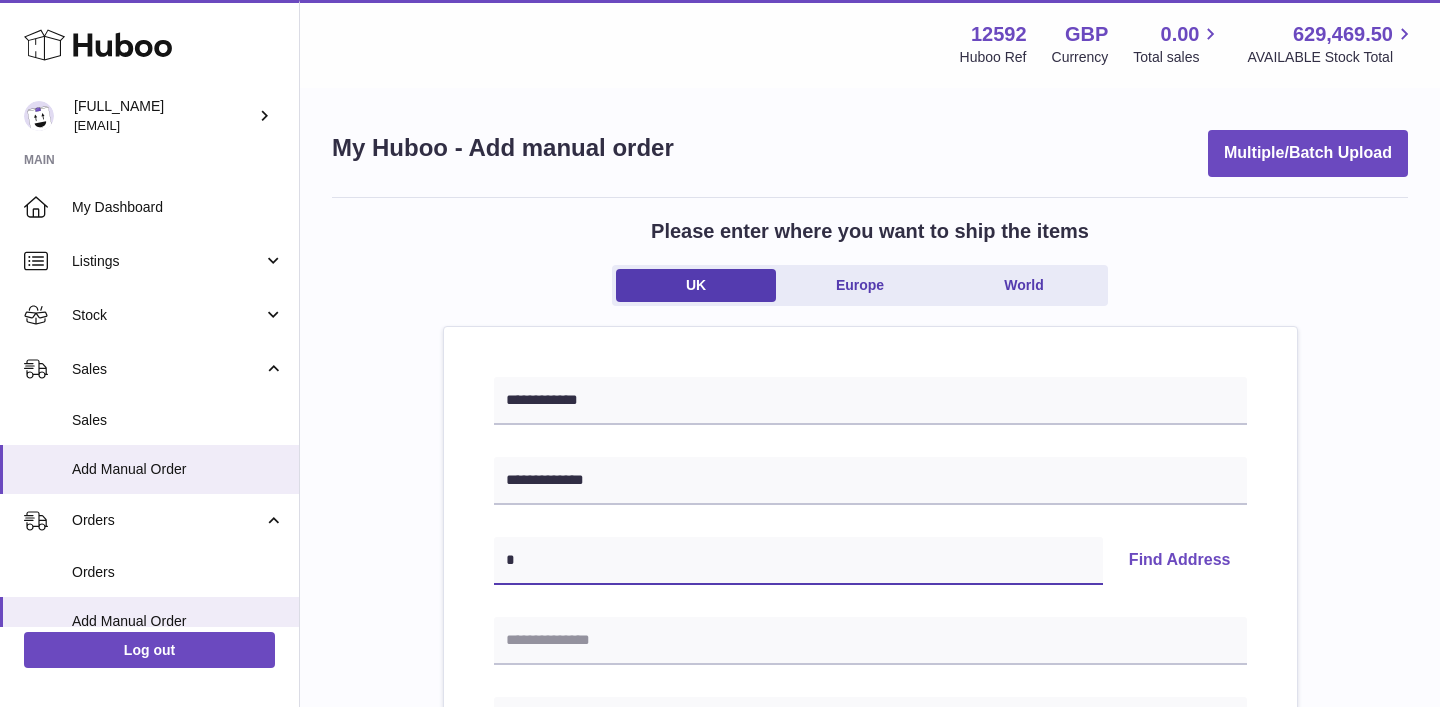 type 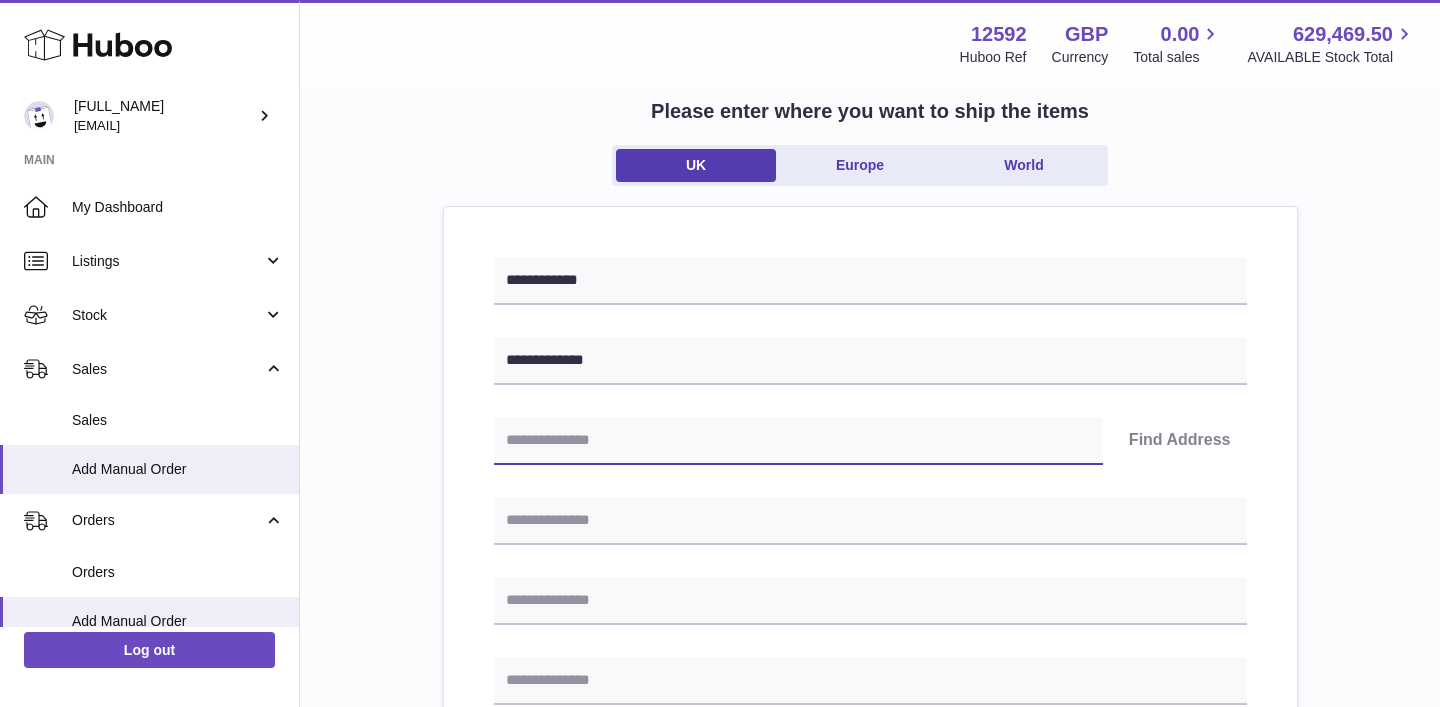 scroll, scrollTop: 144, scrollLeft: 0, axis: vertical 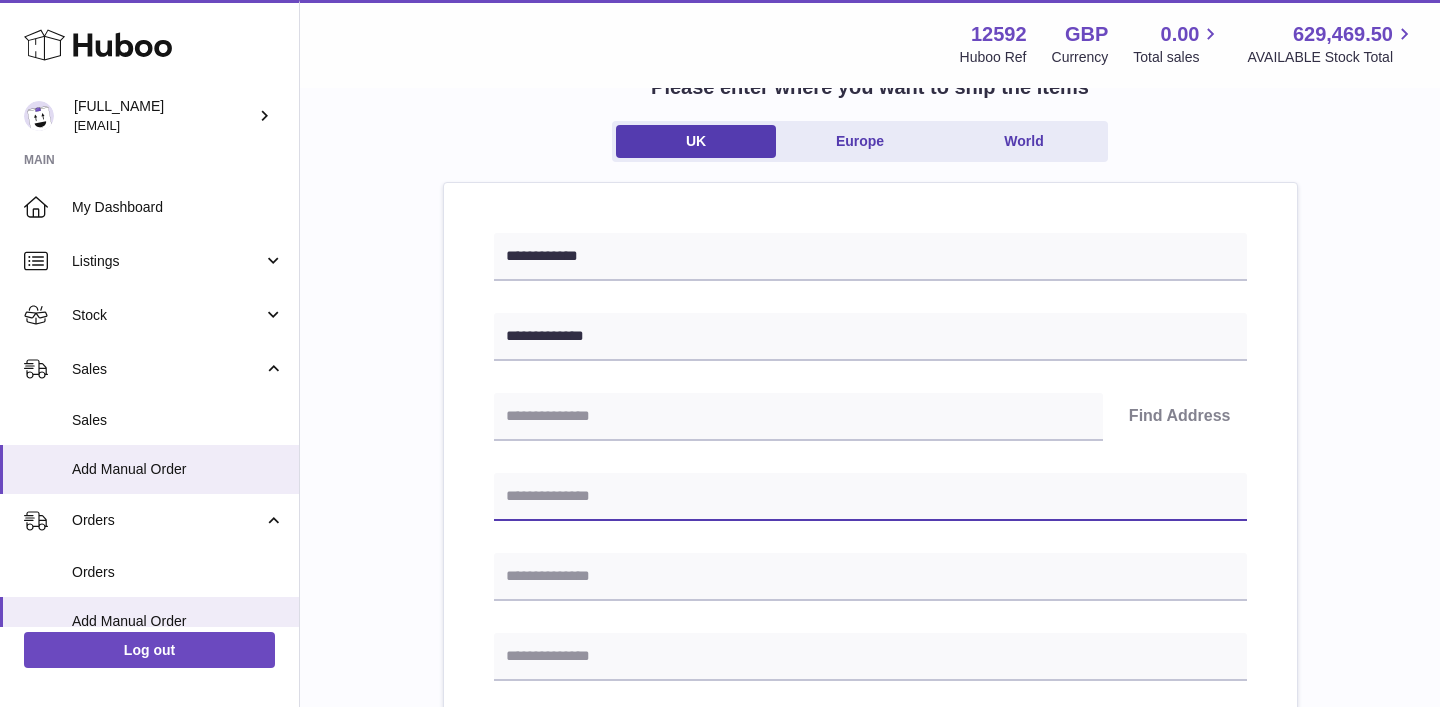click at bounding box center (870, 497) 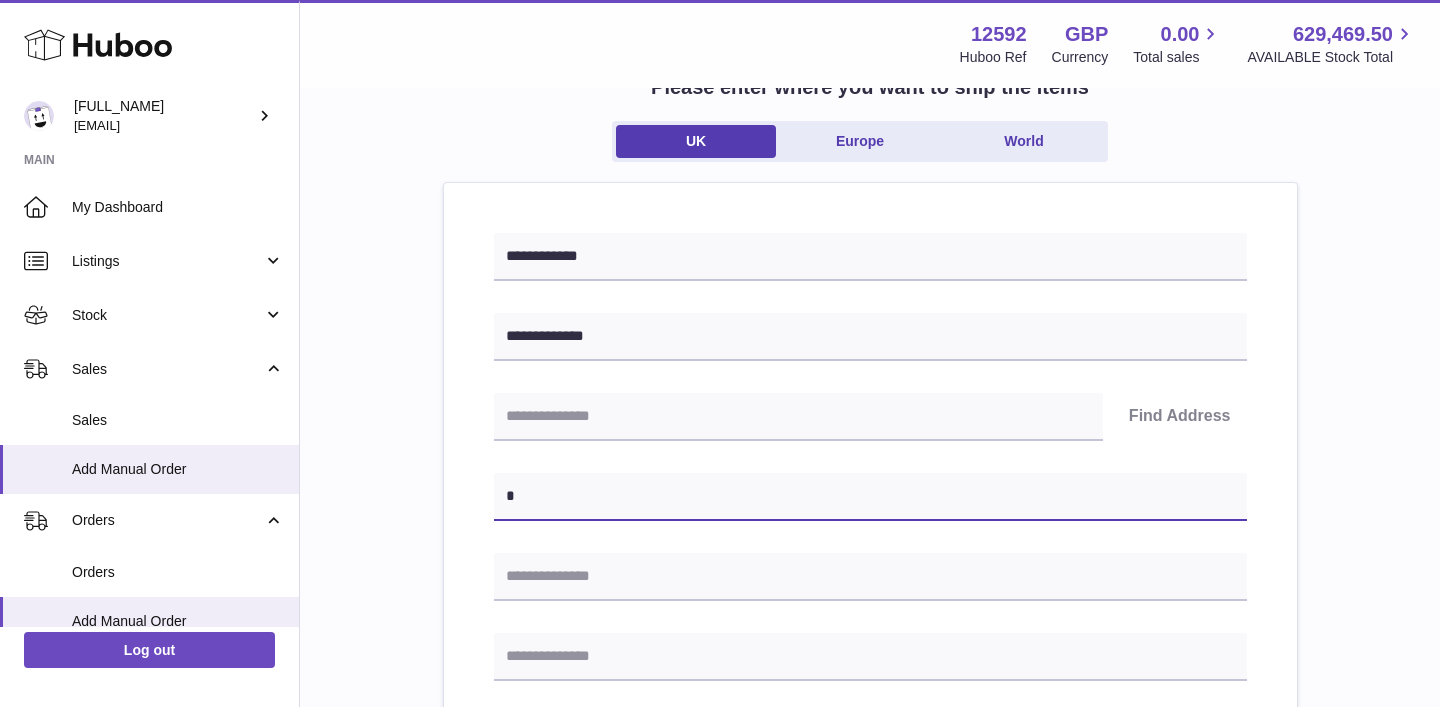 type on "**********" 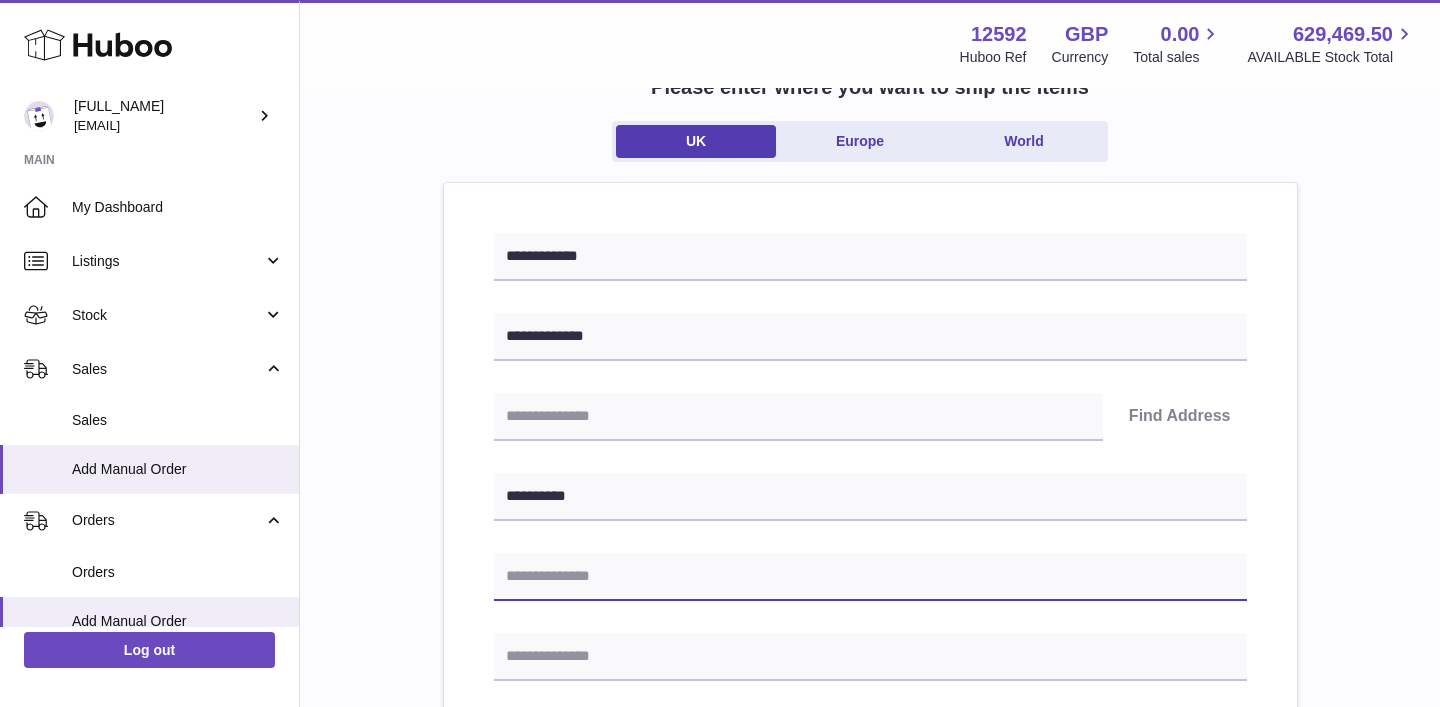 click at bounding box center (870, 577) 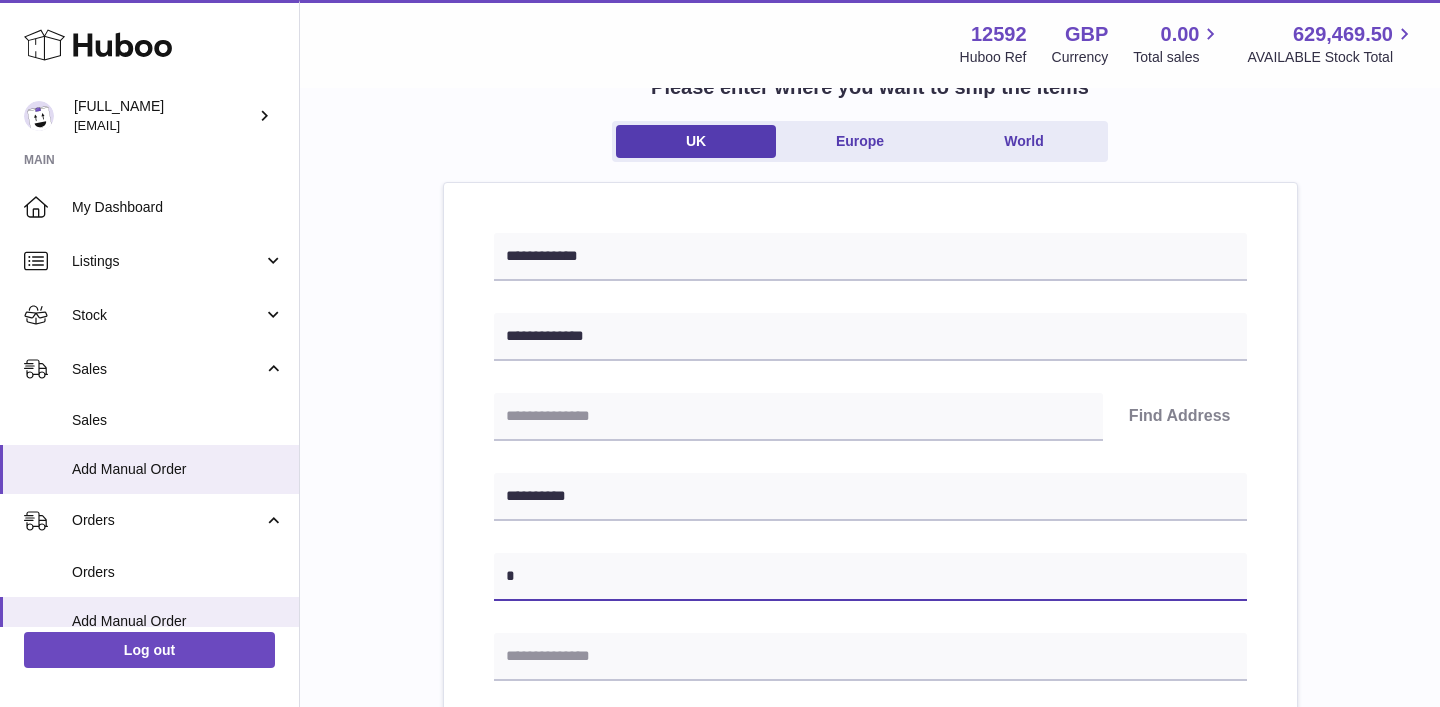 type on "**********" 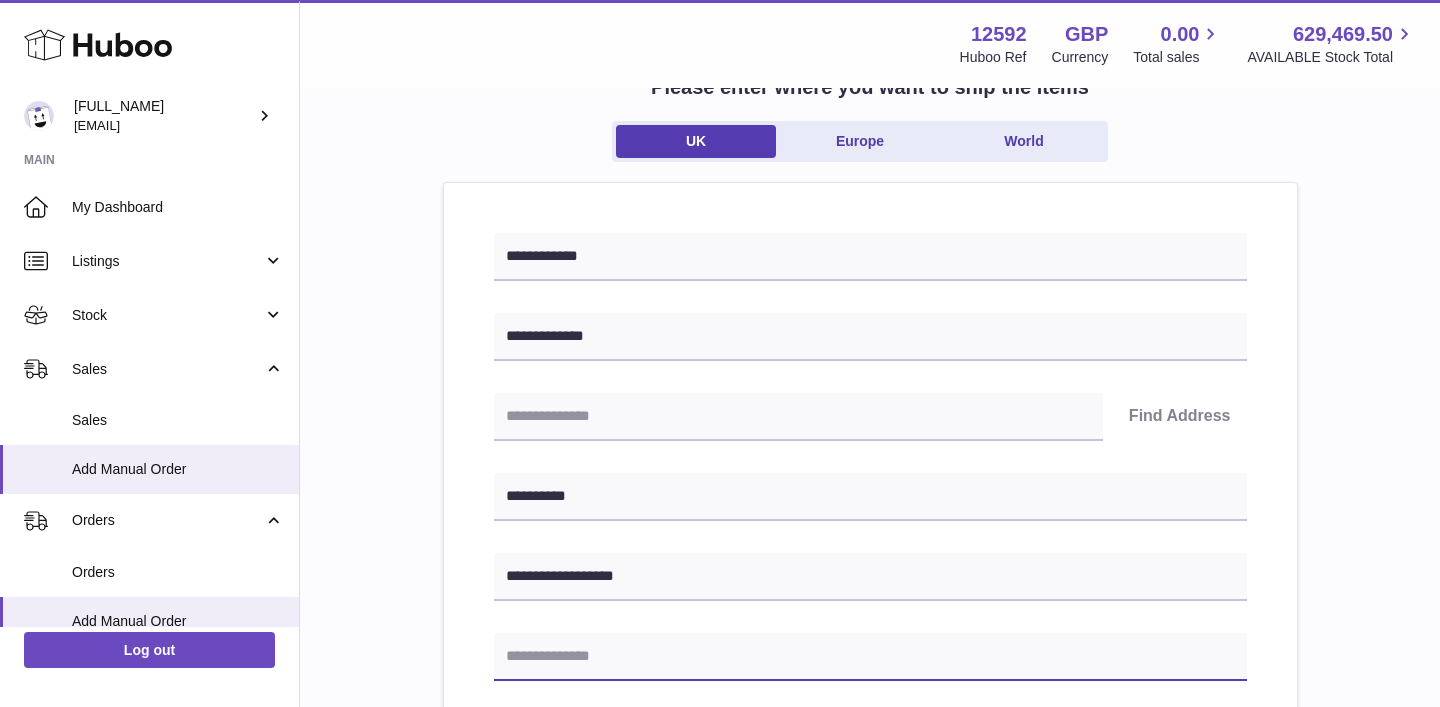 click at bounding box center [870, 657] 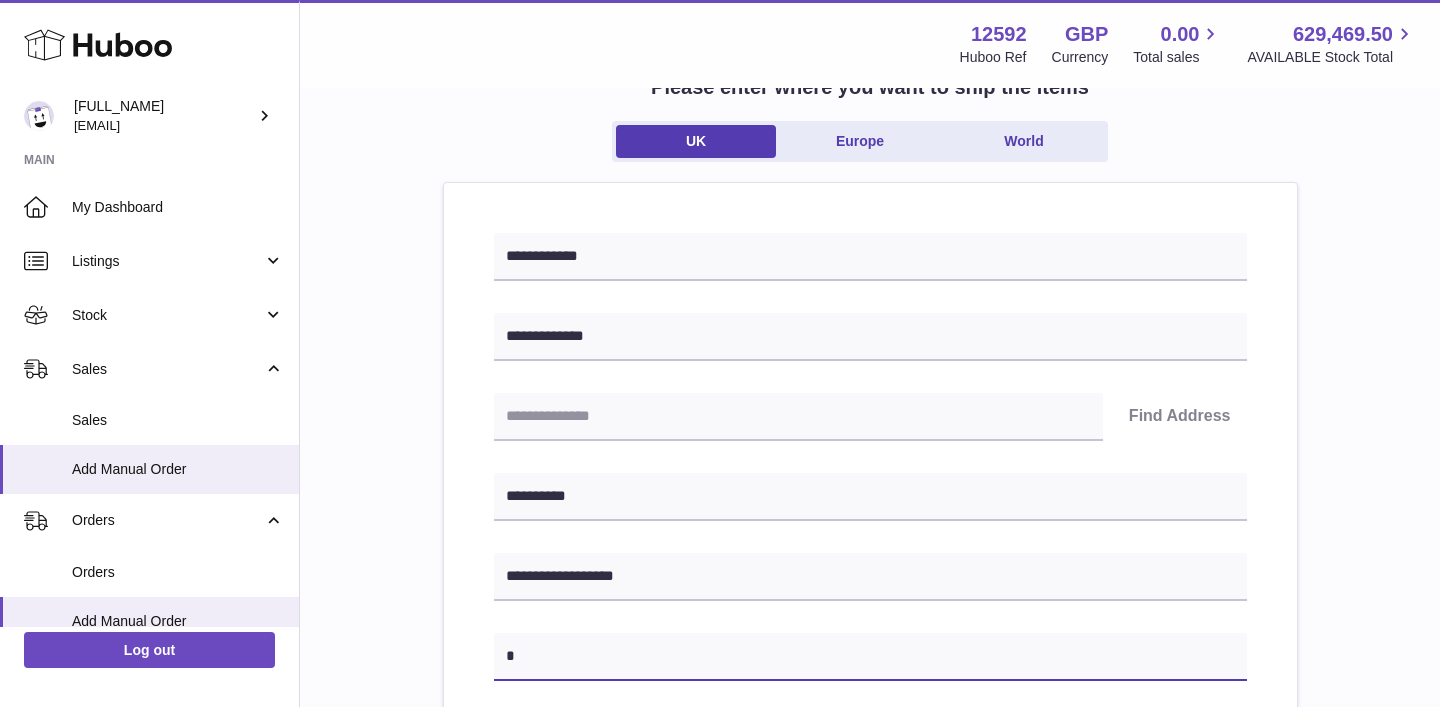 type on "*****" 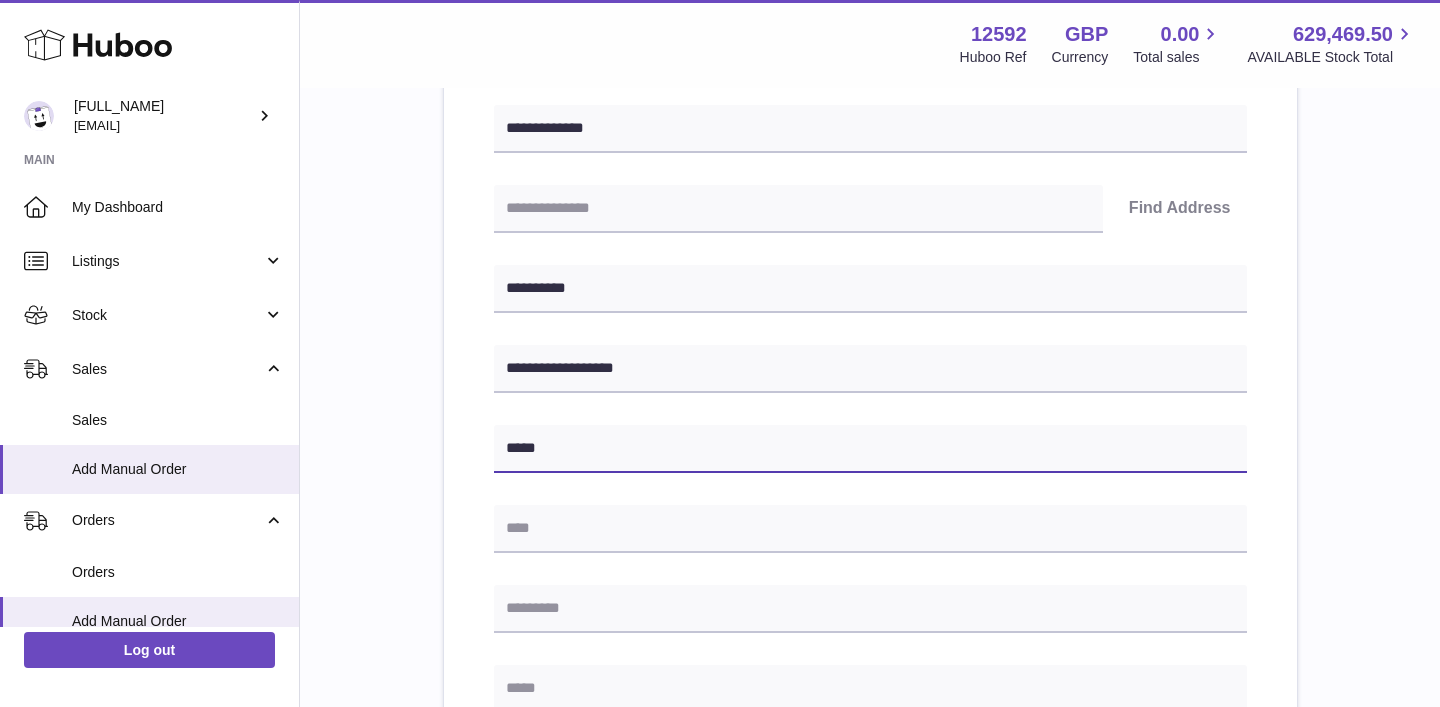 scroll, scrollTop: 362, scrollLeft: 0, axis: vertical 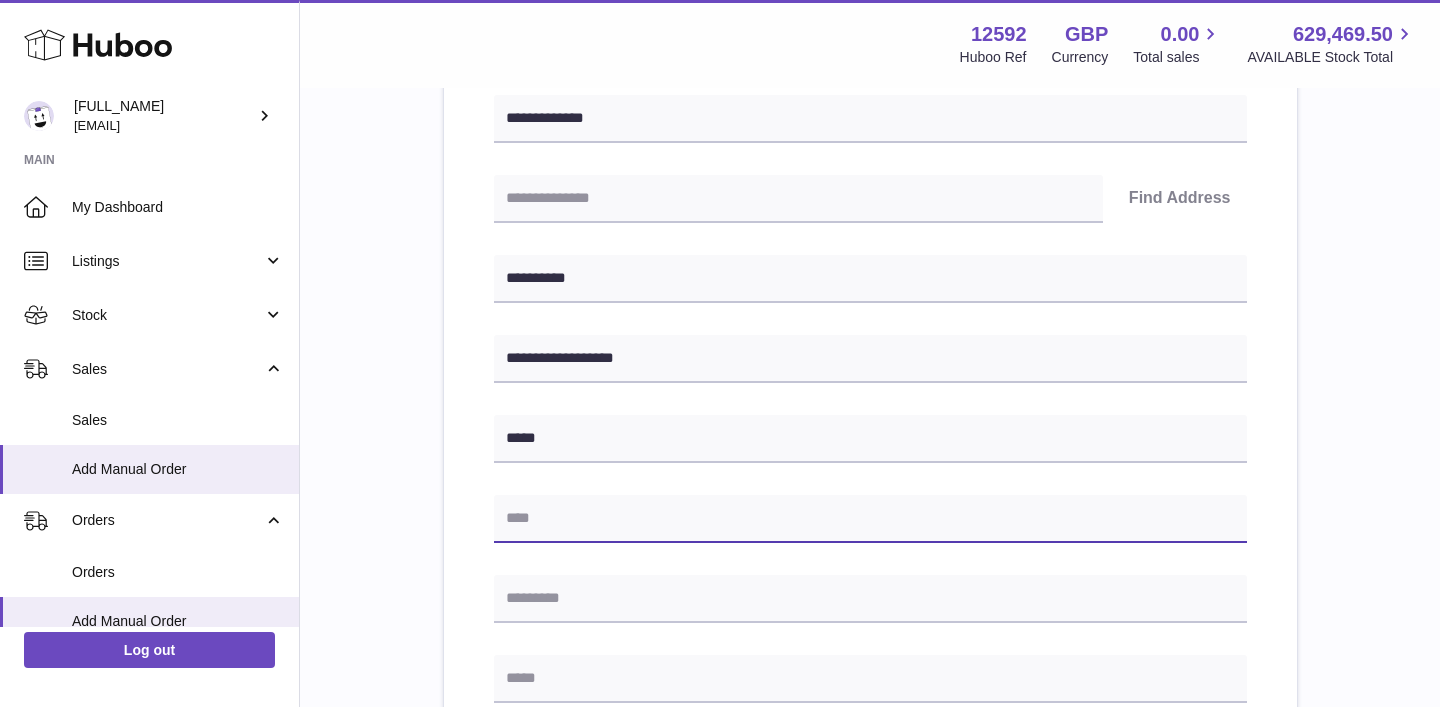 click at bounding box center (870, 519) 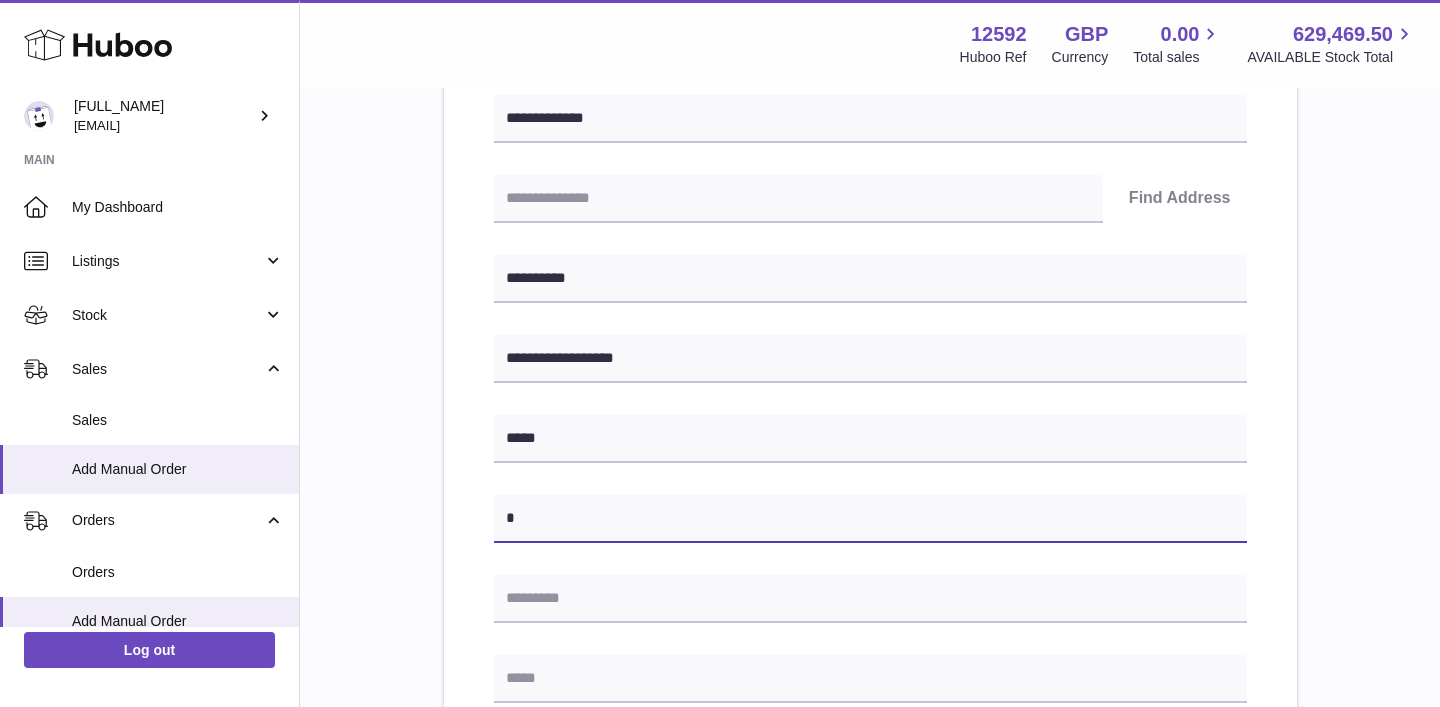 type on "**********" 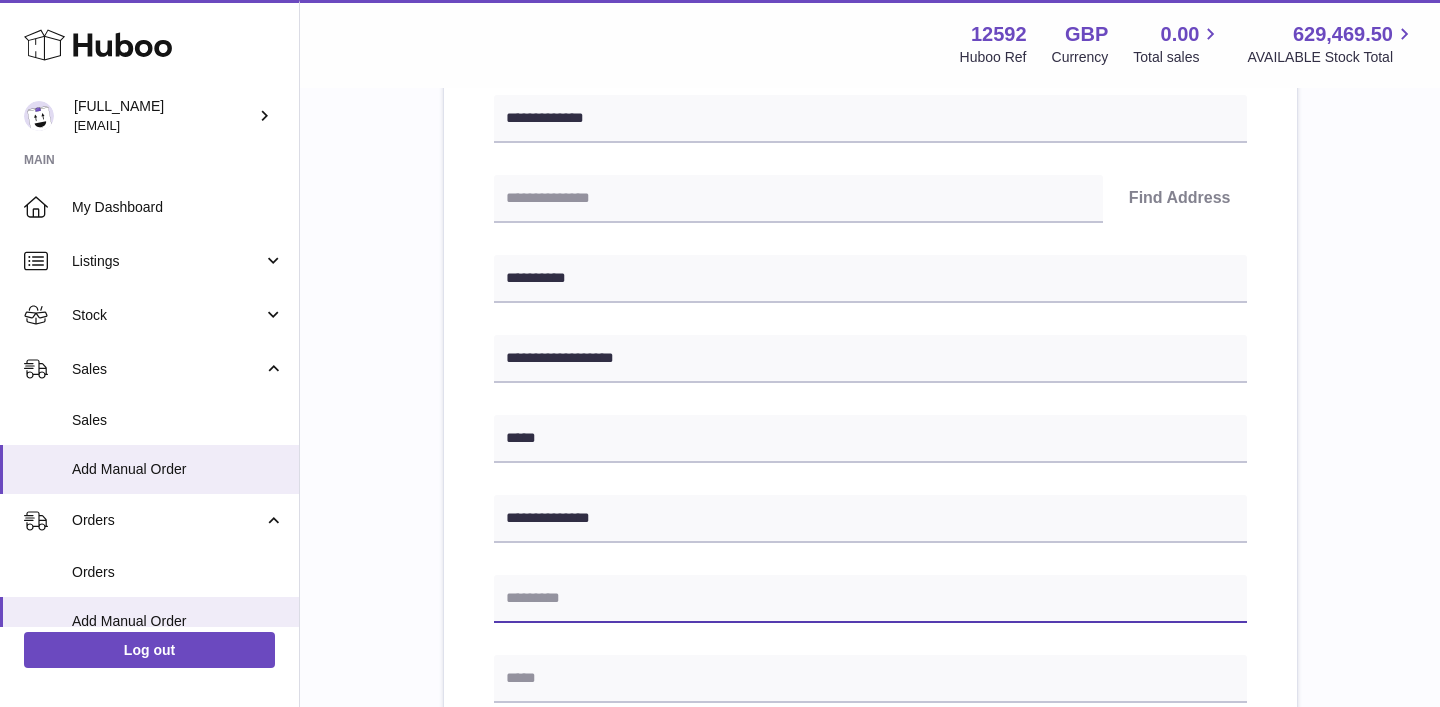 click at bounding box center (870, 599) 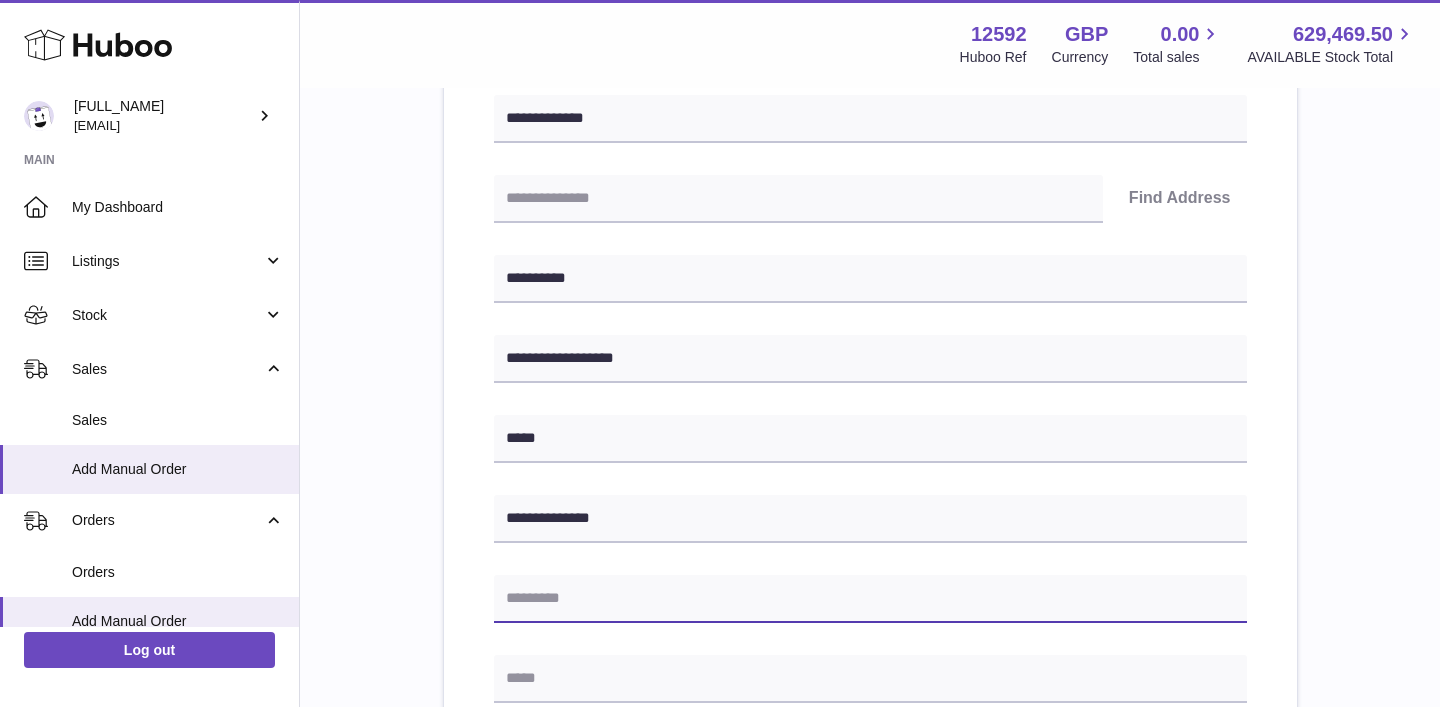 type on "*******" 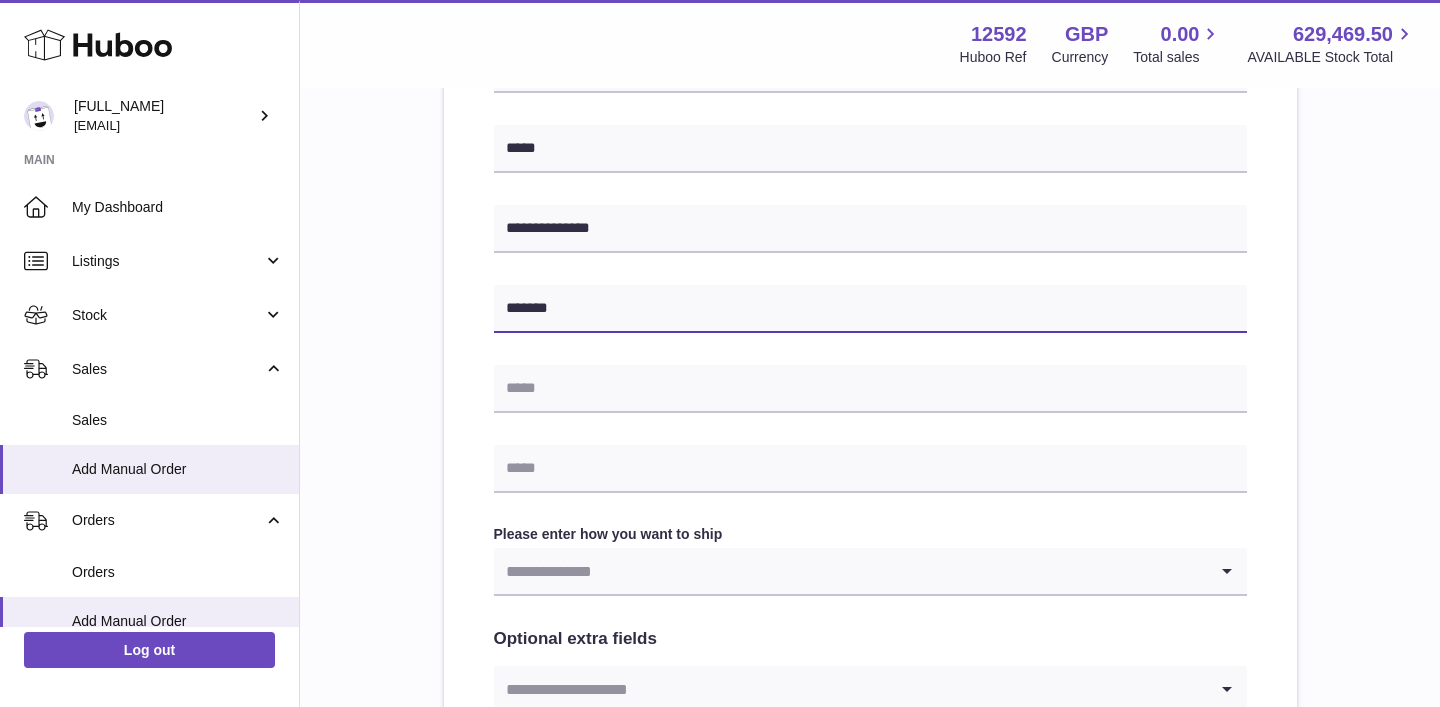 scroll, scrollTop: 655, scrollLeft: 0, axis: vertical 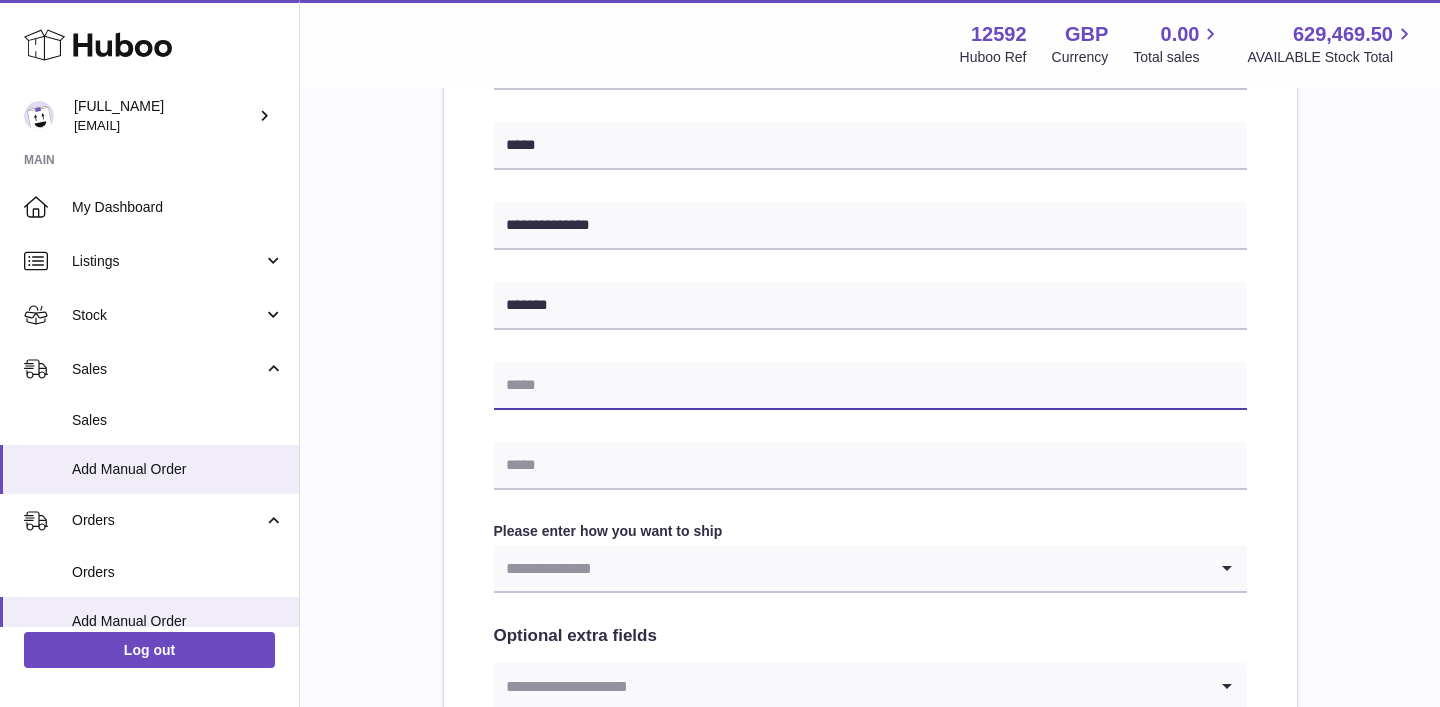 click at bounding box center [870, 386] 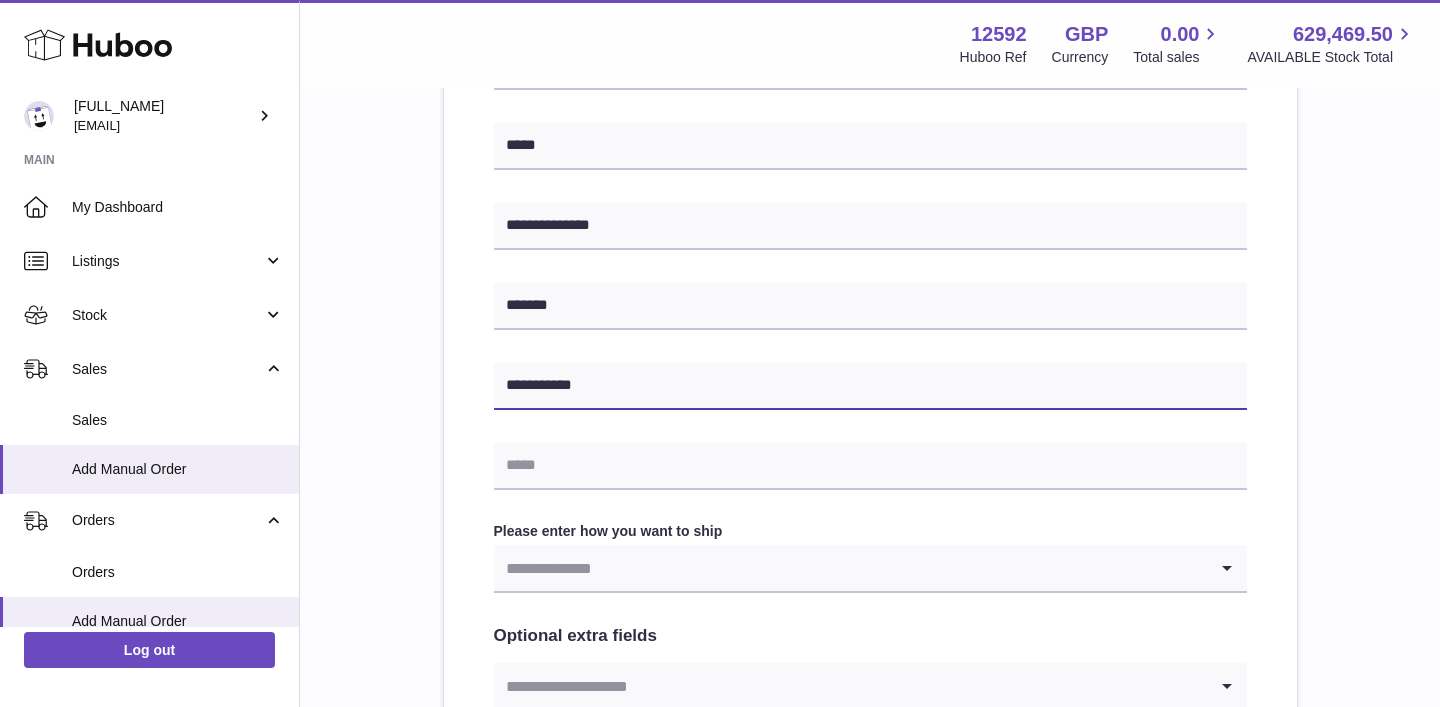 drag, startPoint x: 633, startPoint y: 386, endPoint x: 402, endPoint y: 390, distance: 231.03462 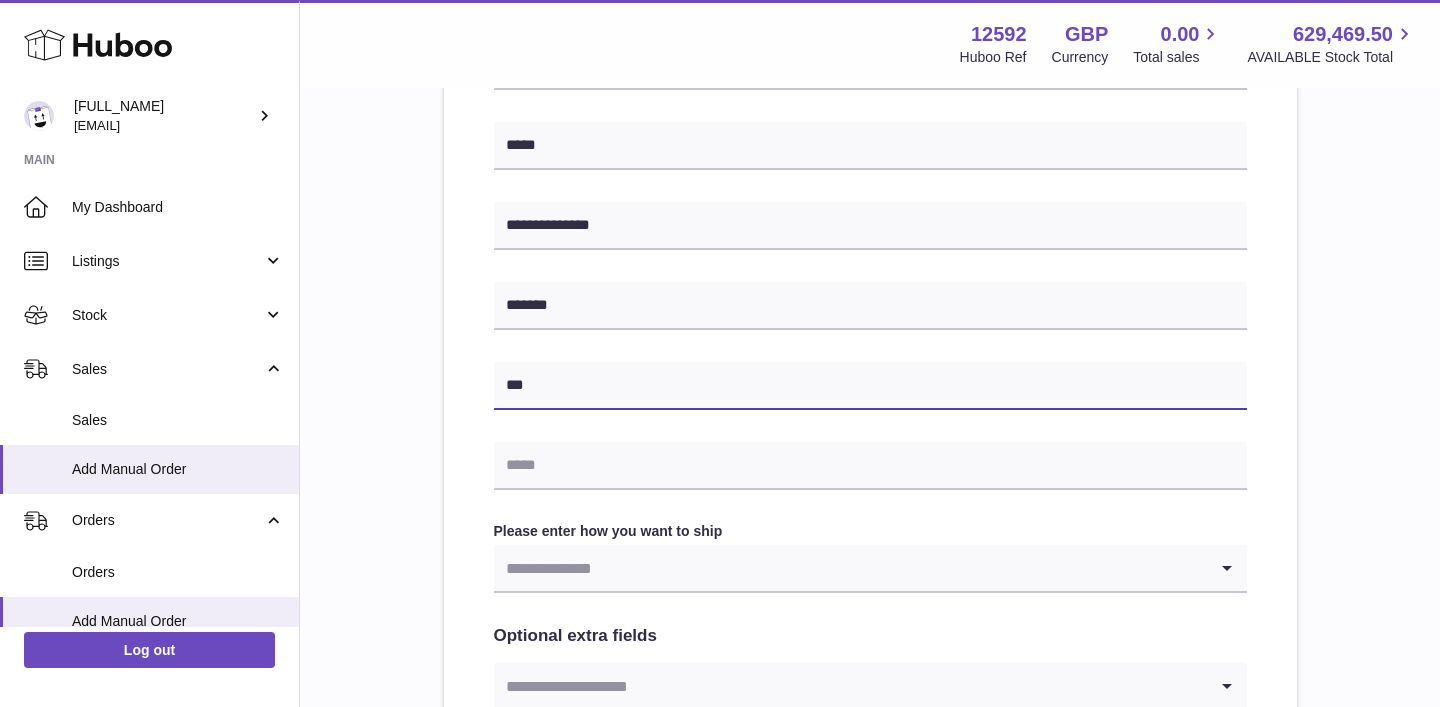 type on "**********" 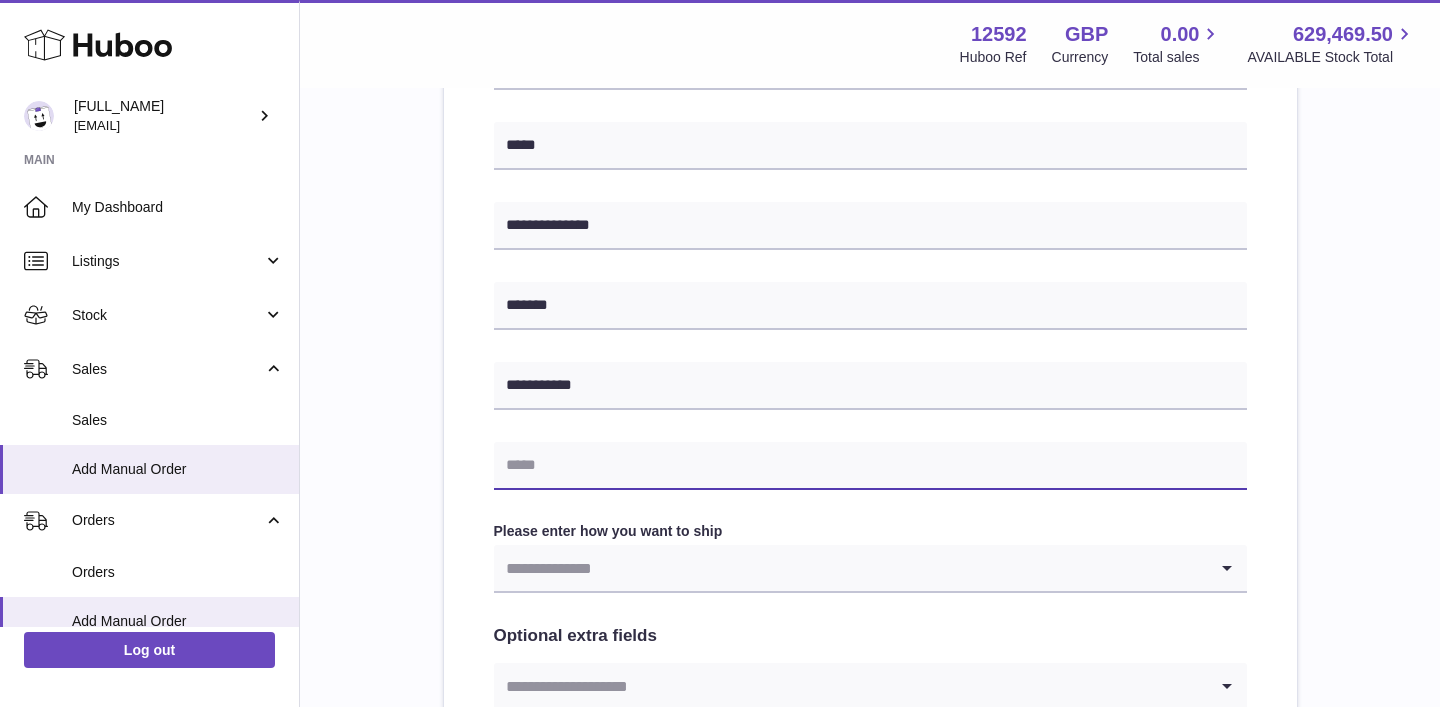 click at bounding box center (870, 466) 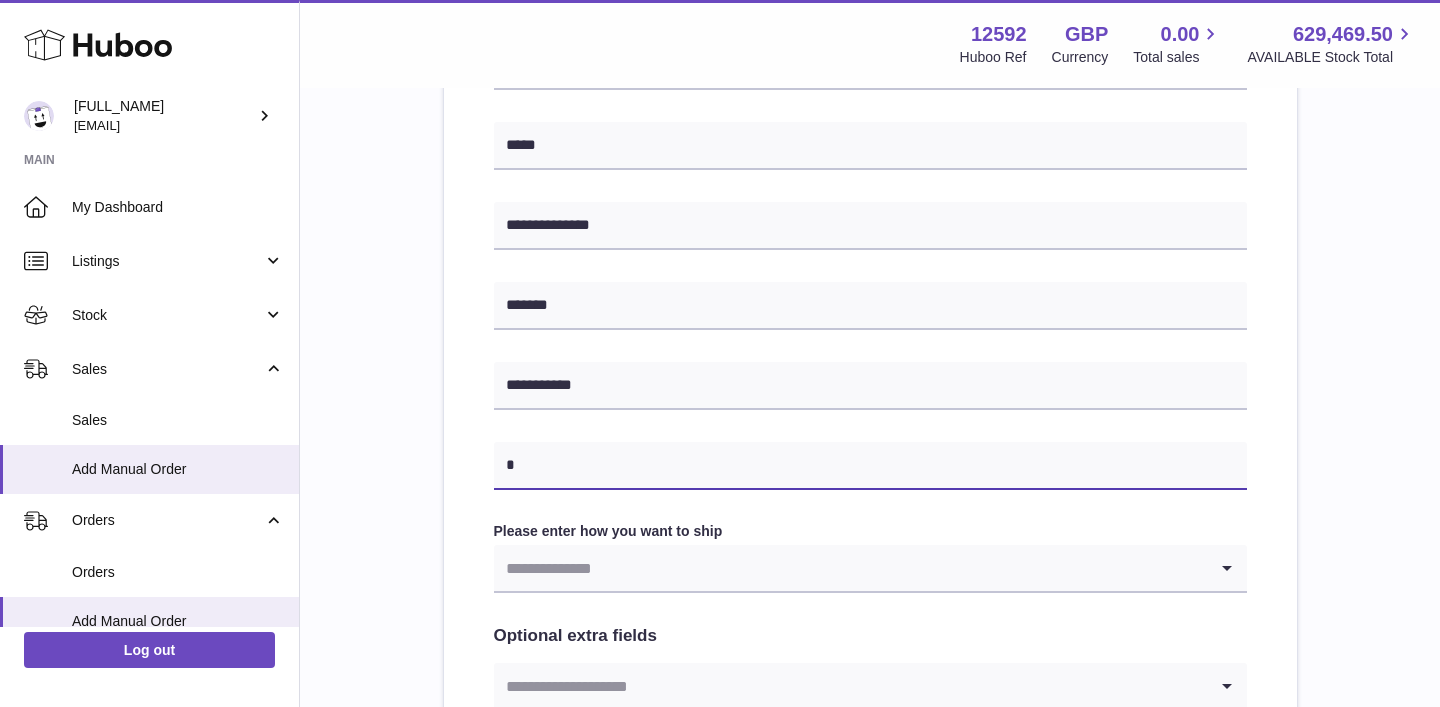 type on "**********" 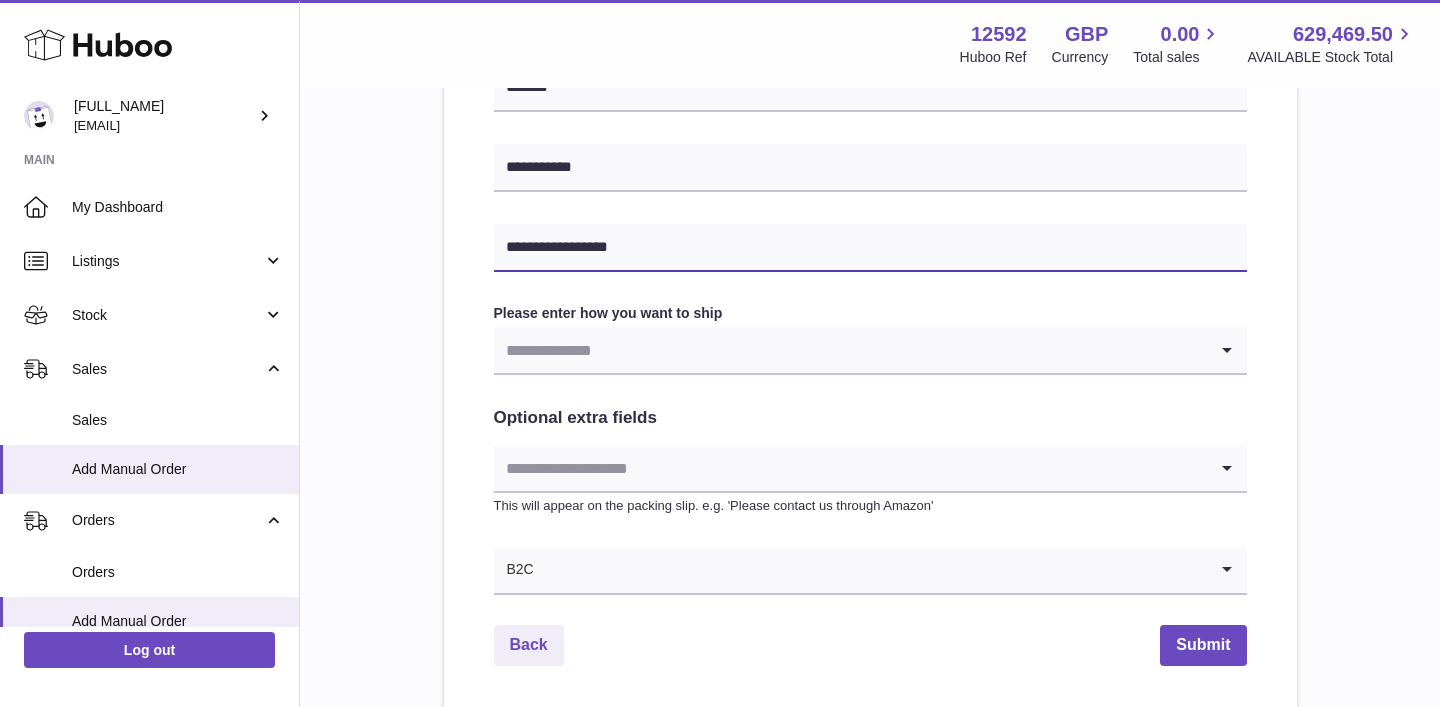 scroll, scrollTop: 900, scrollLeft: 0, axis: vertical 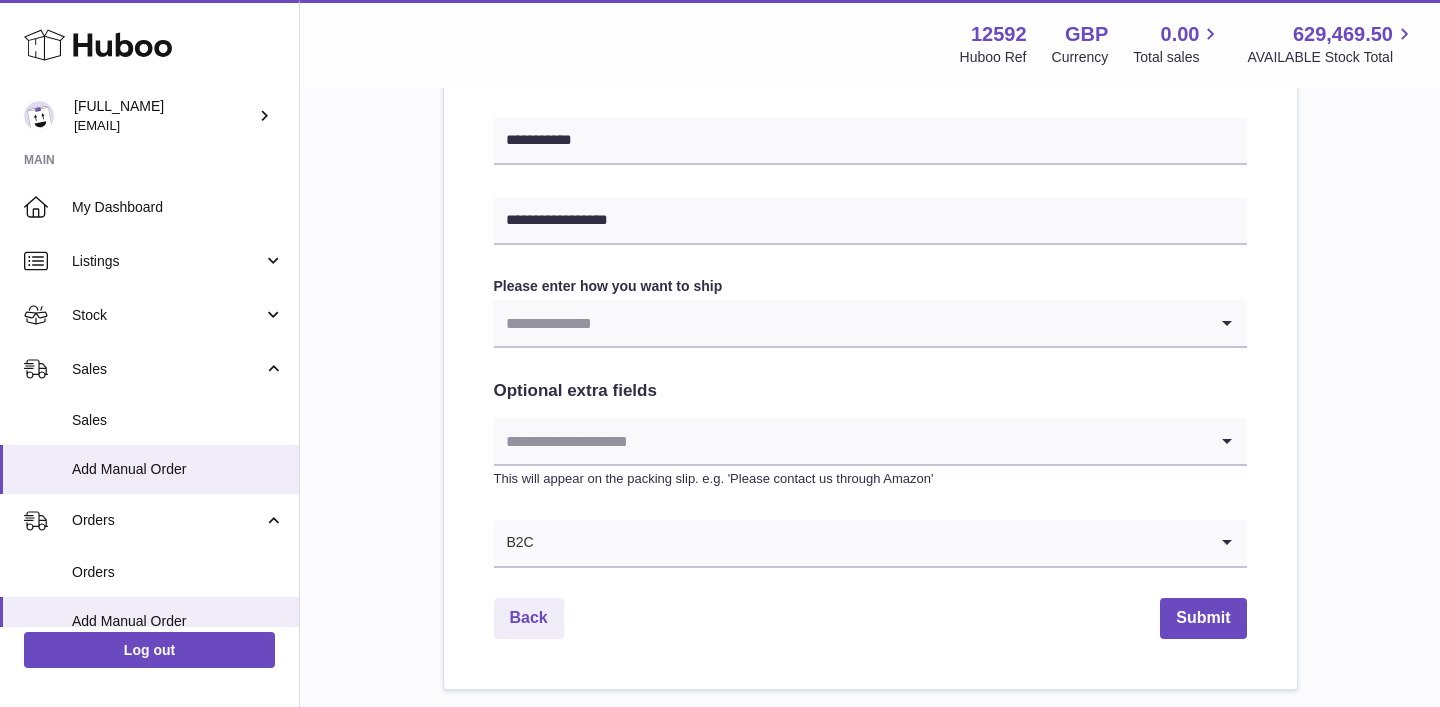 click at bounding box center (850, 323) 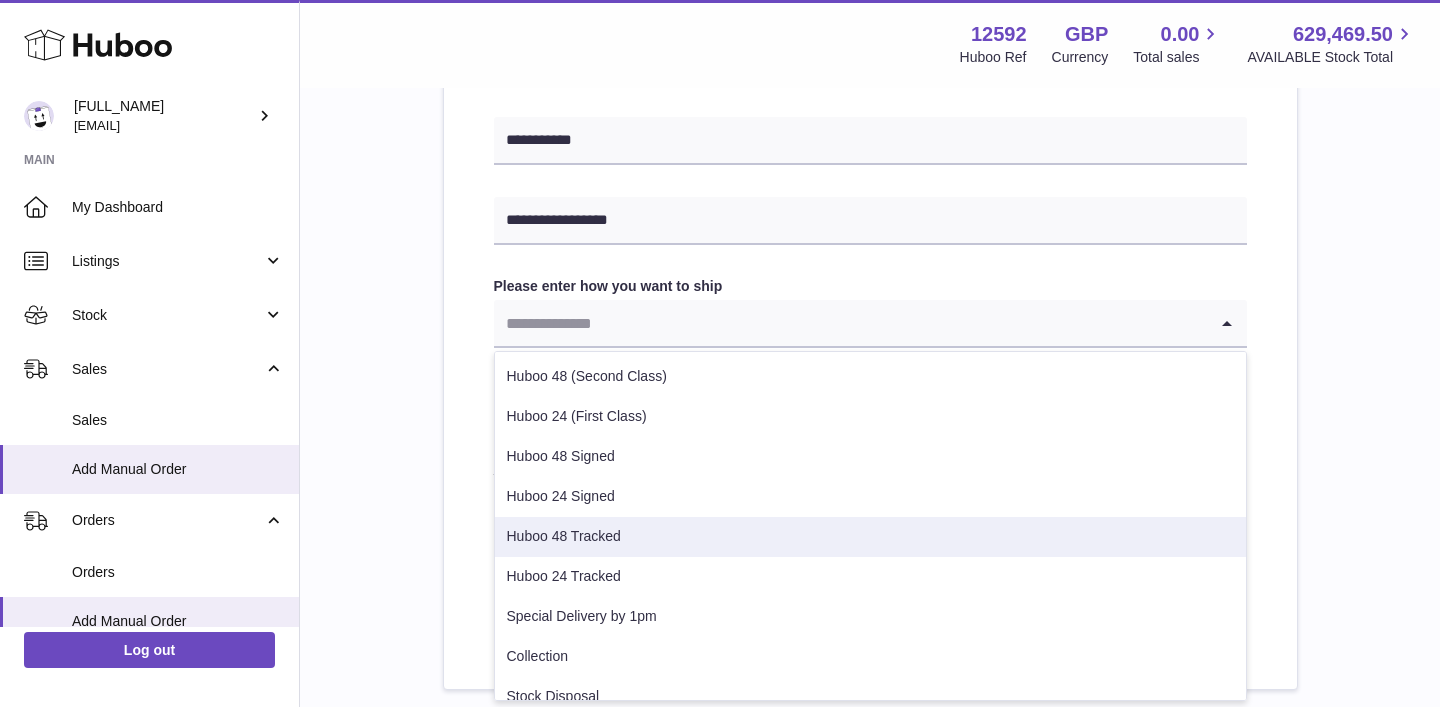 click on "Huboo 48 Tracked" at bounding box center (870, 537) 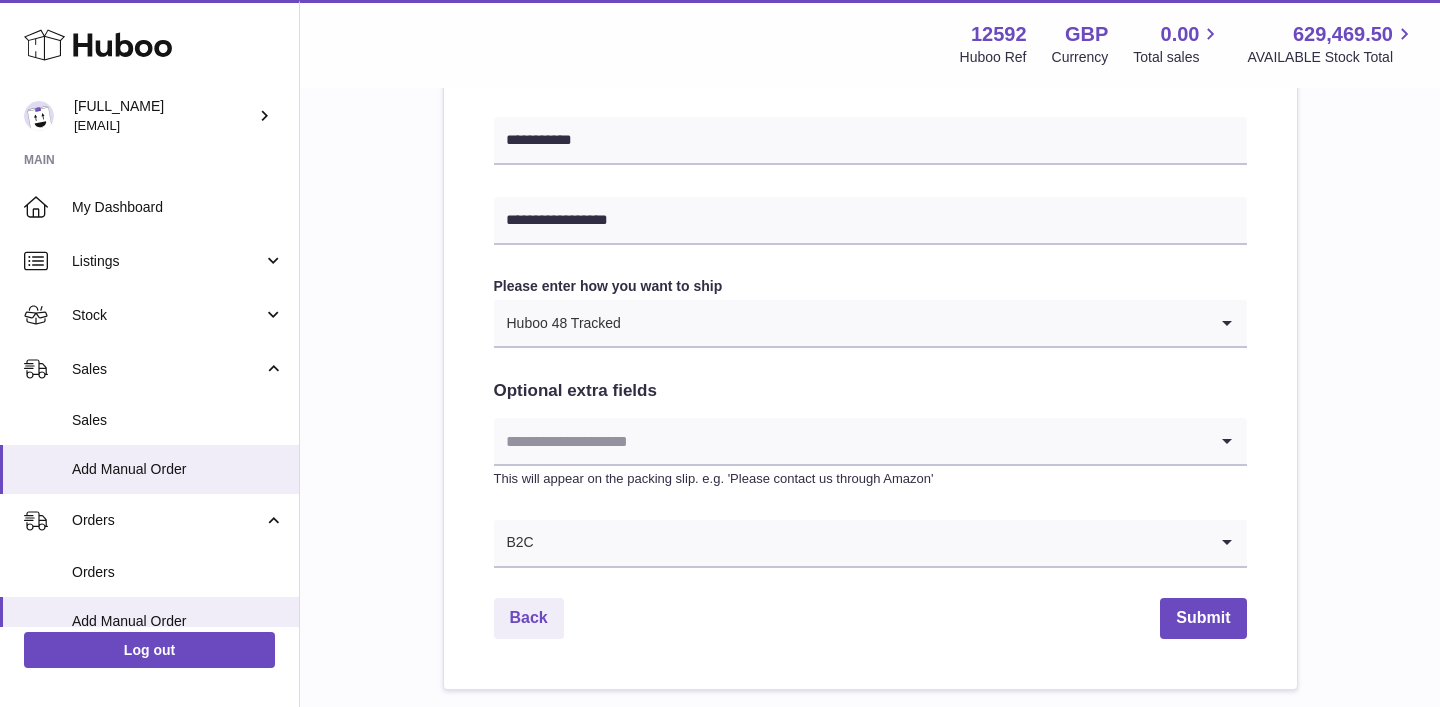 click on "**********" at bounding box center (870, 58) 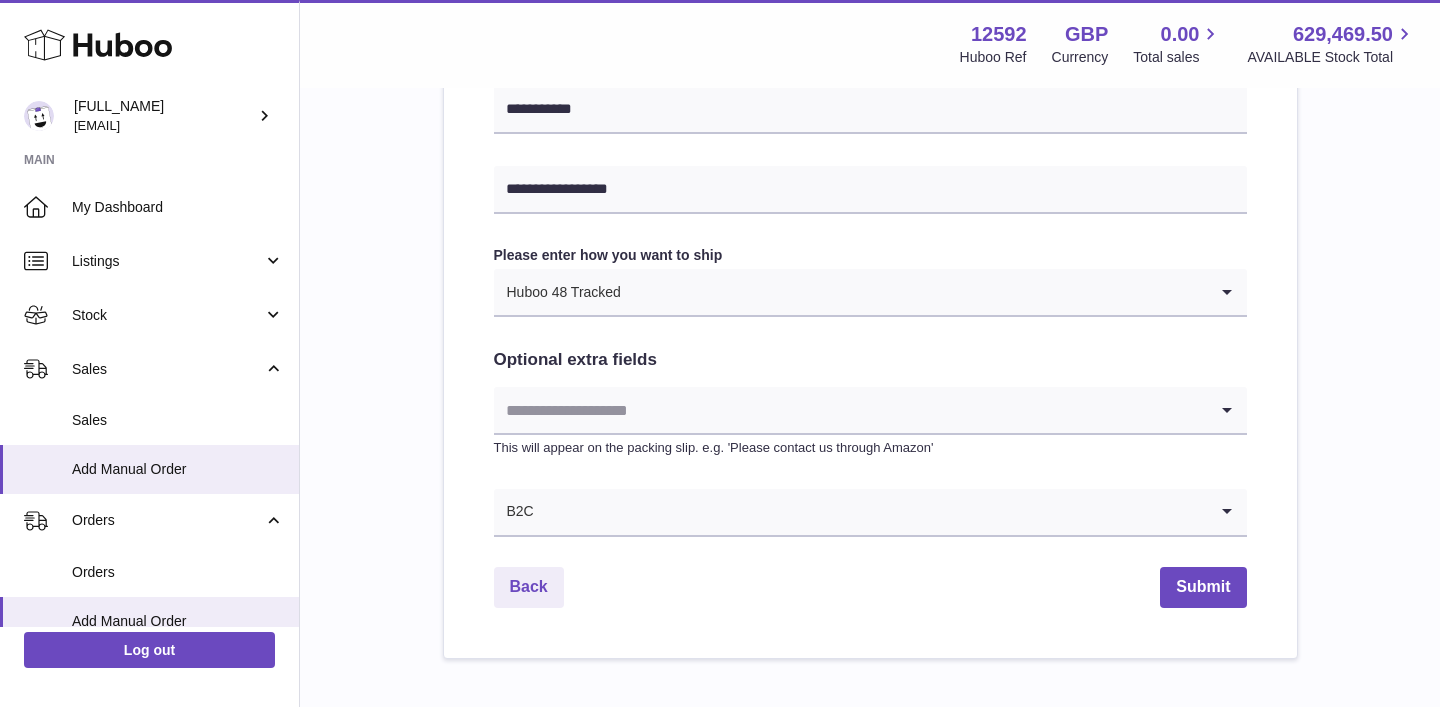 scroll, scrollTop: 1041, scrollLeft: 0, axis: vertical 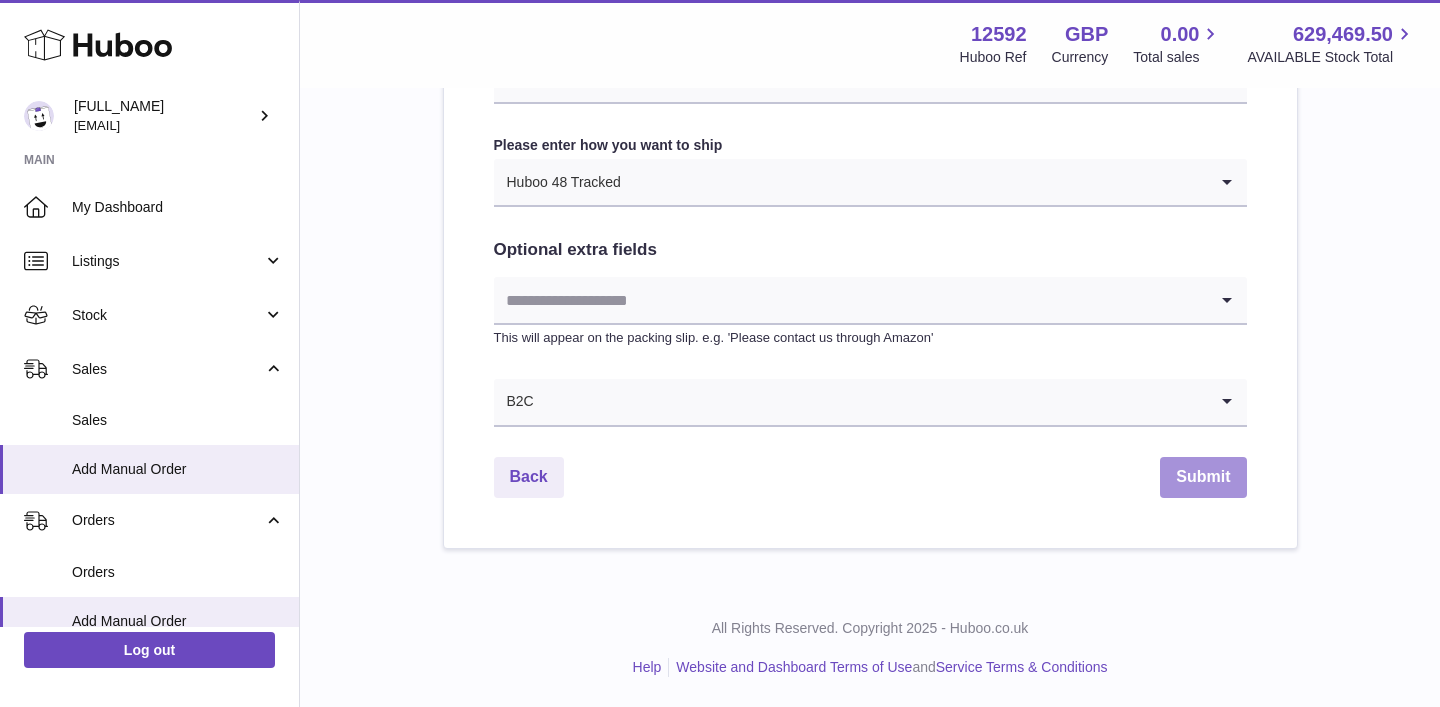 click on "Submit" at bounding box center (1203, 477) 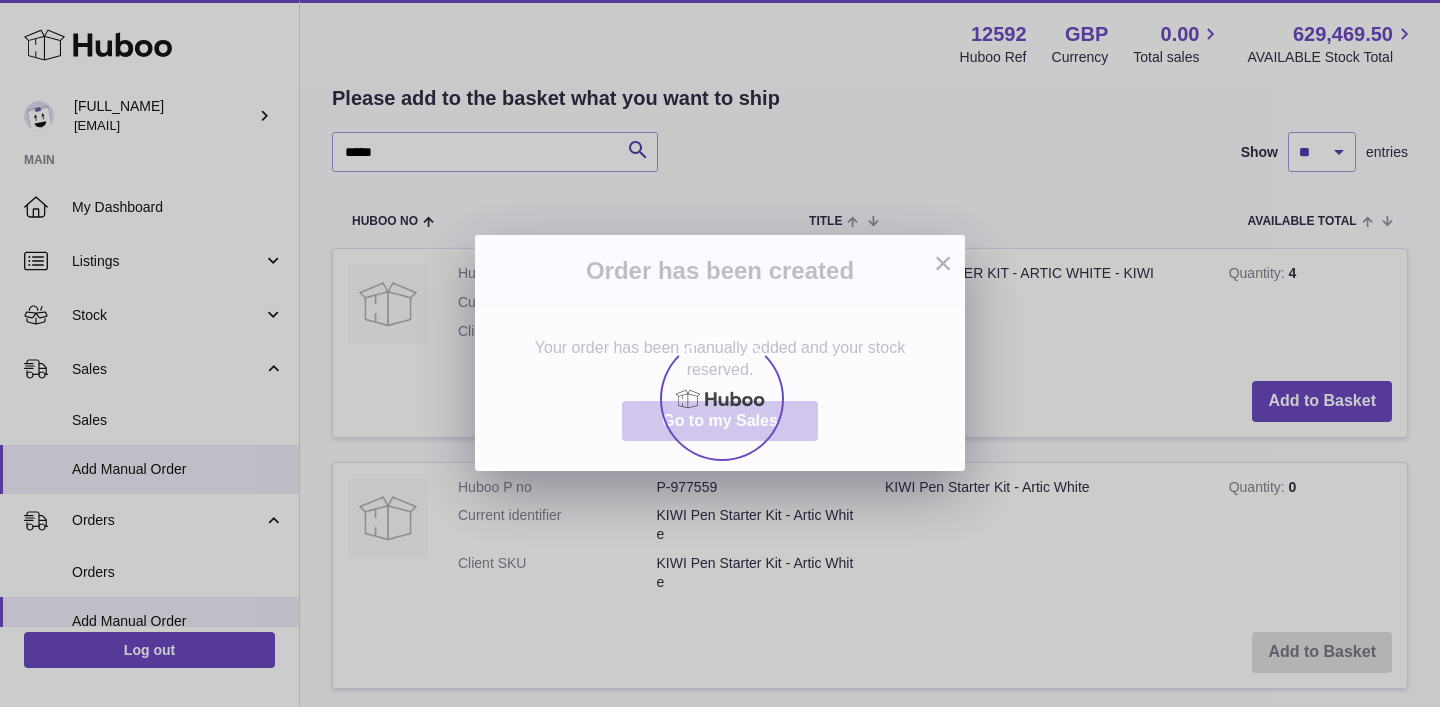 scroll, scrollTop: 0, scrollLeft: 0, axis: both 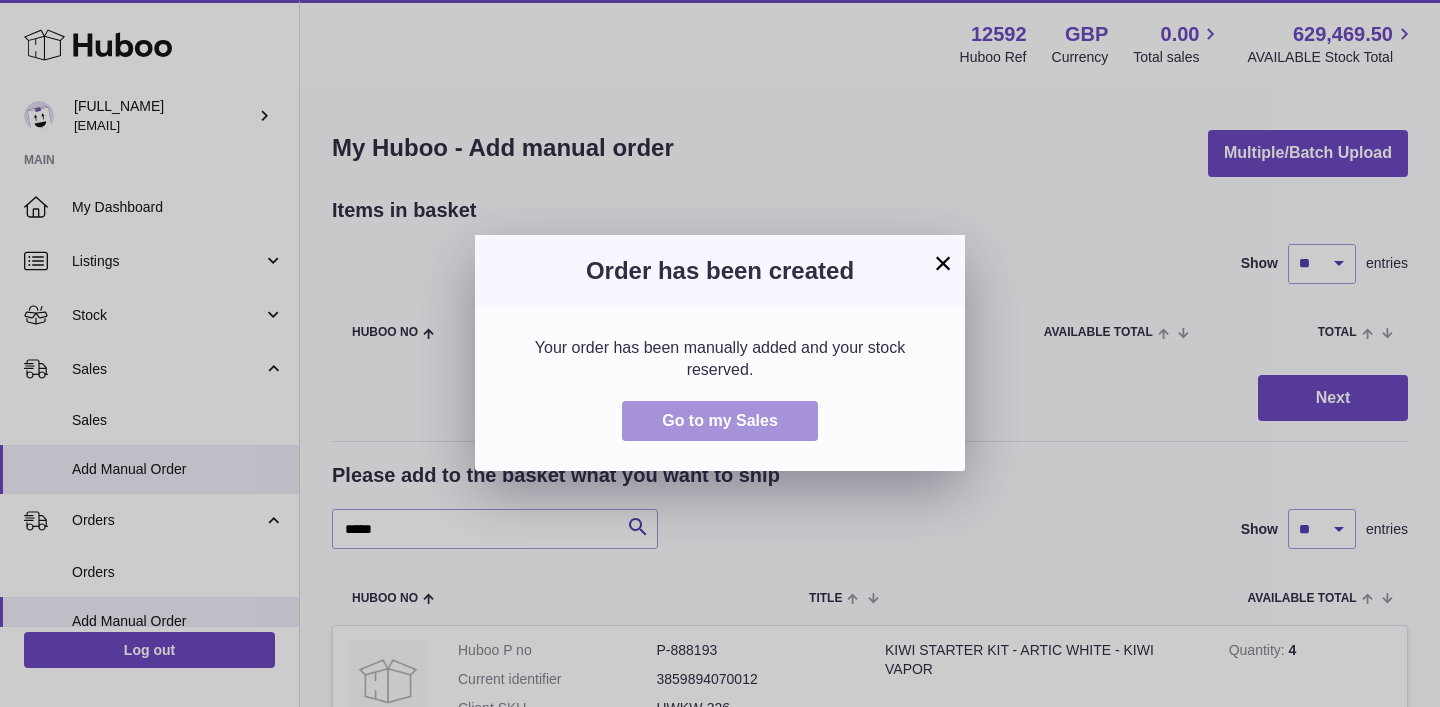 click on "Go to my Sales" at bounding box center (720, 420) 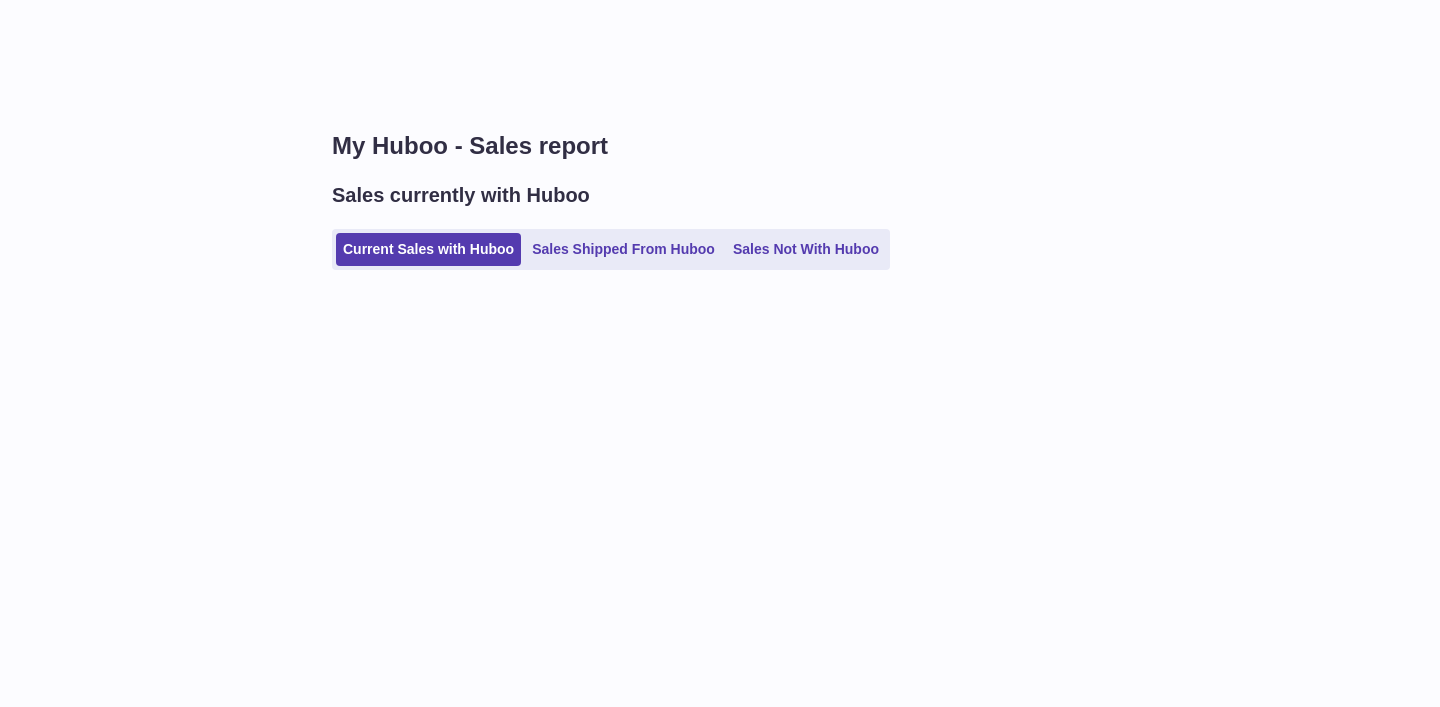 scroll, scrollTop: 0, scrollLeft: 0, axis: both 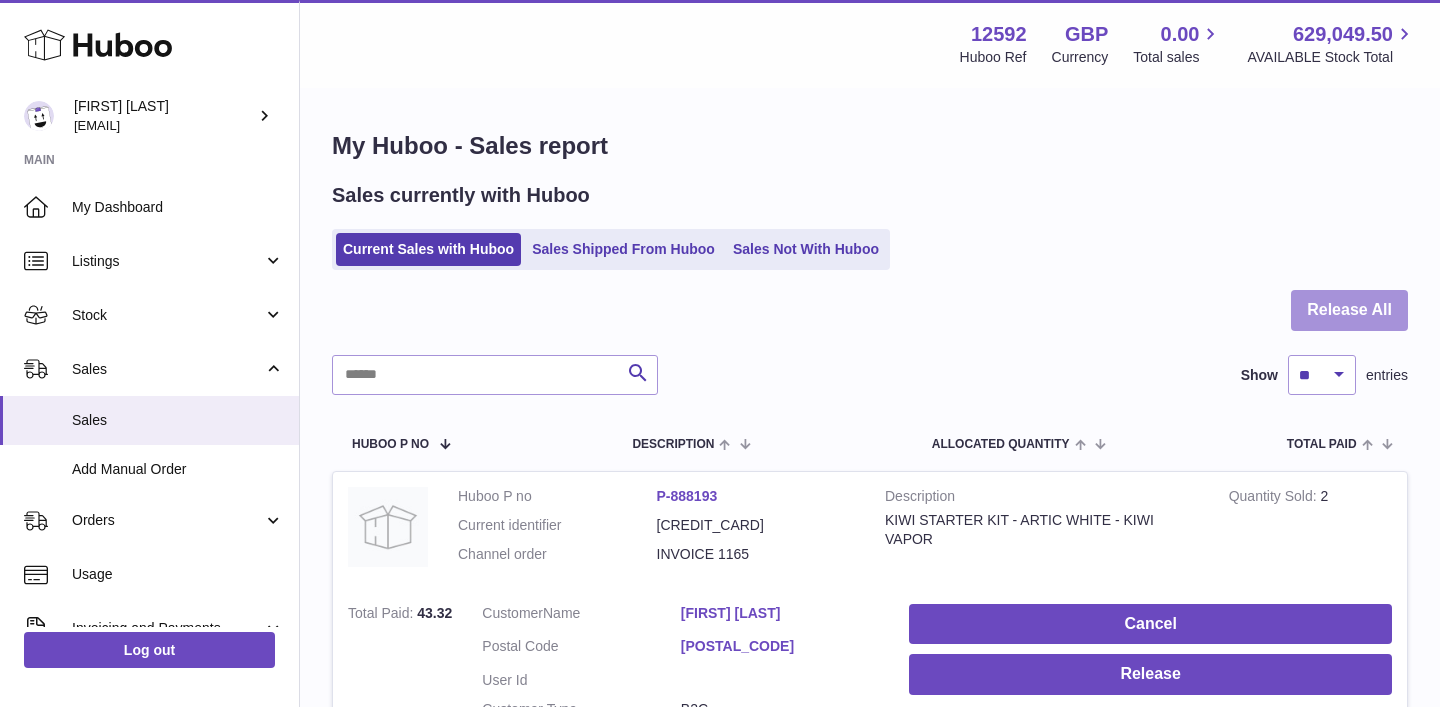click on "Release All" at bounding box center (1349, 310) 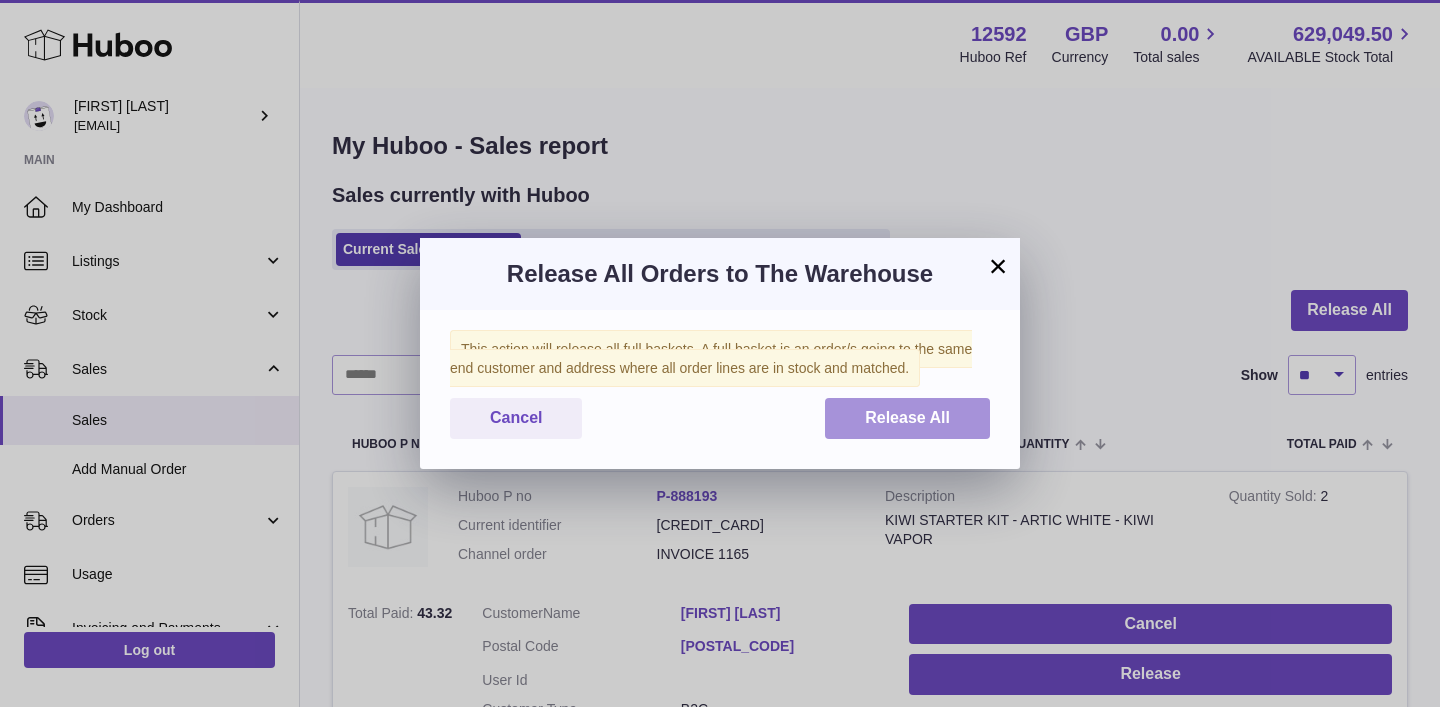click on "Release All" at bounding box center (907, 418) 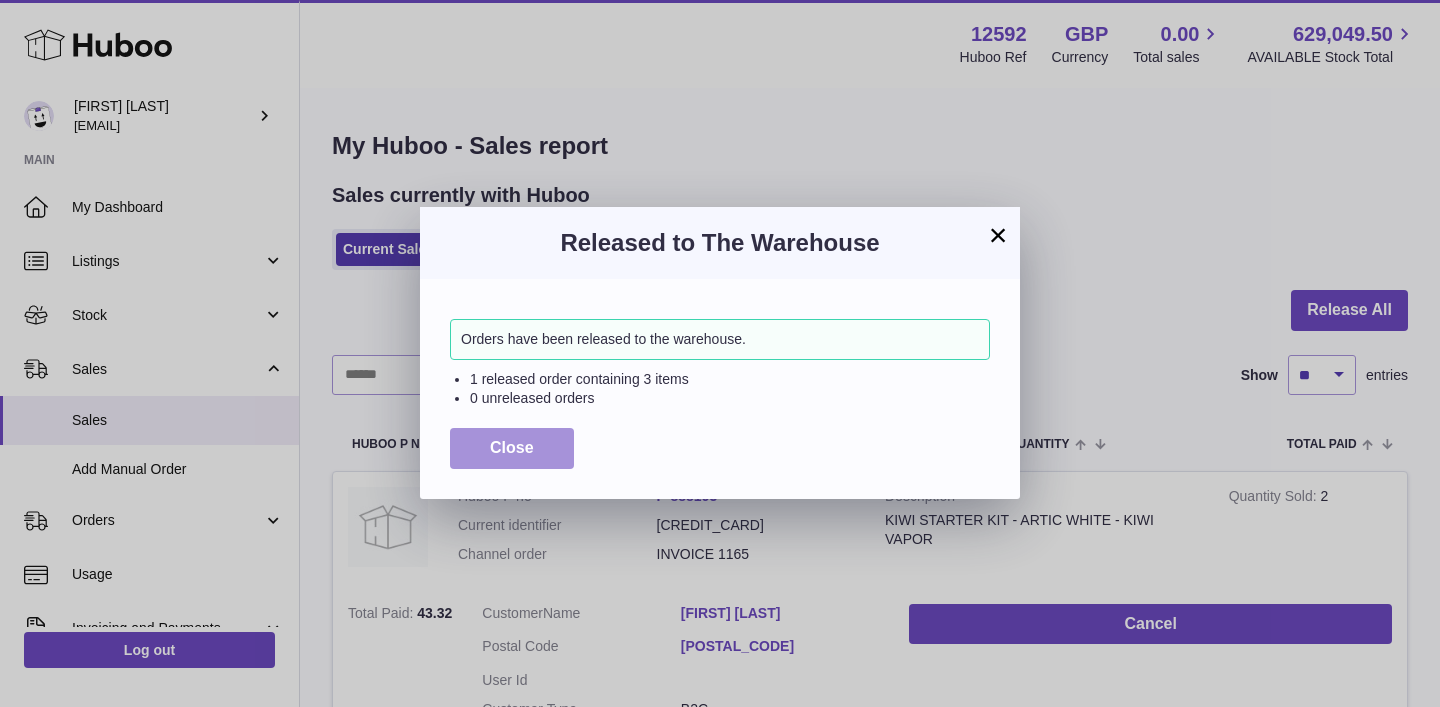click on "Close" at bounding box center (512, 447) 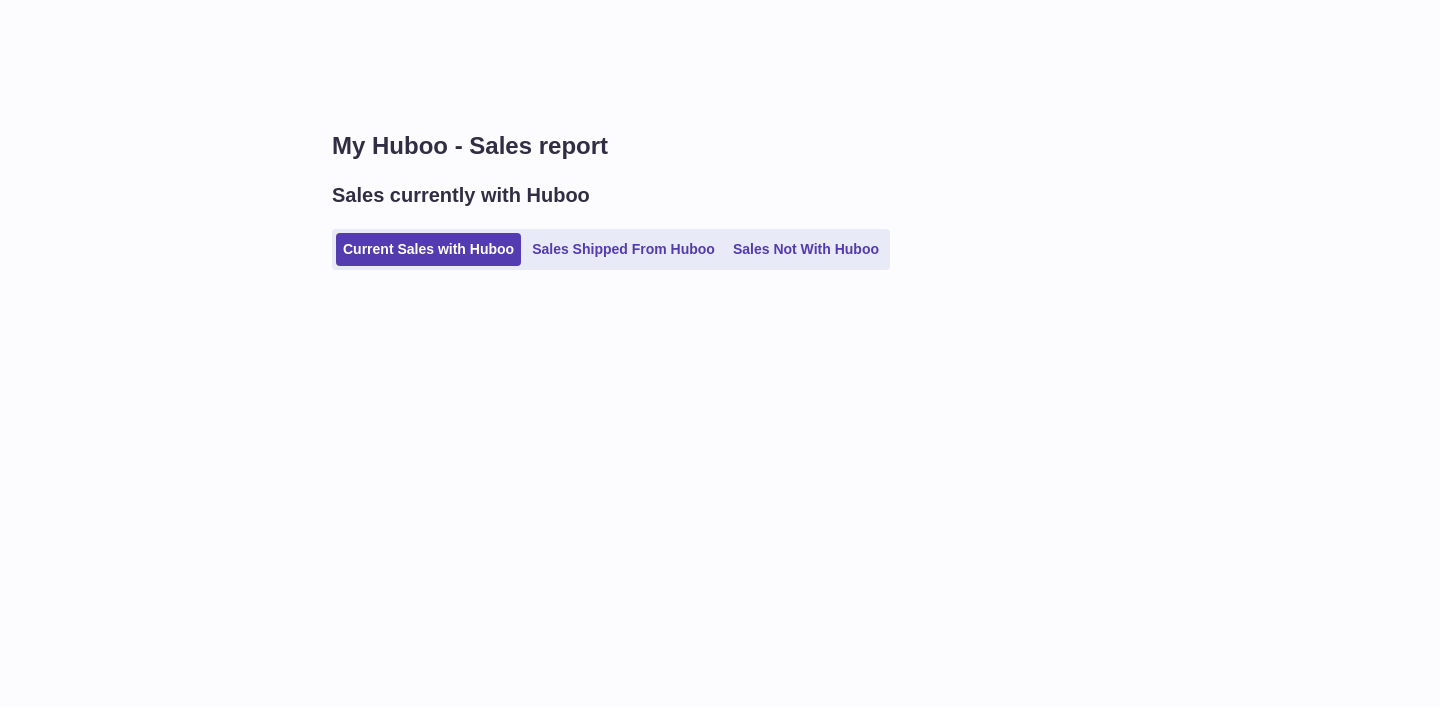 scroll, scrollTop: 0, scrollLeft: 0, axis: both 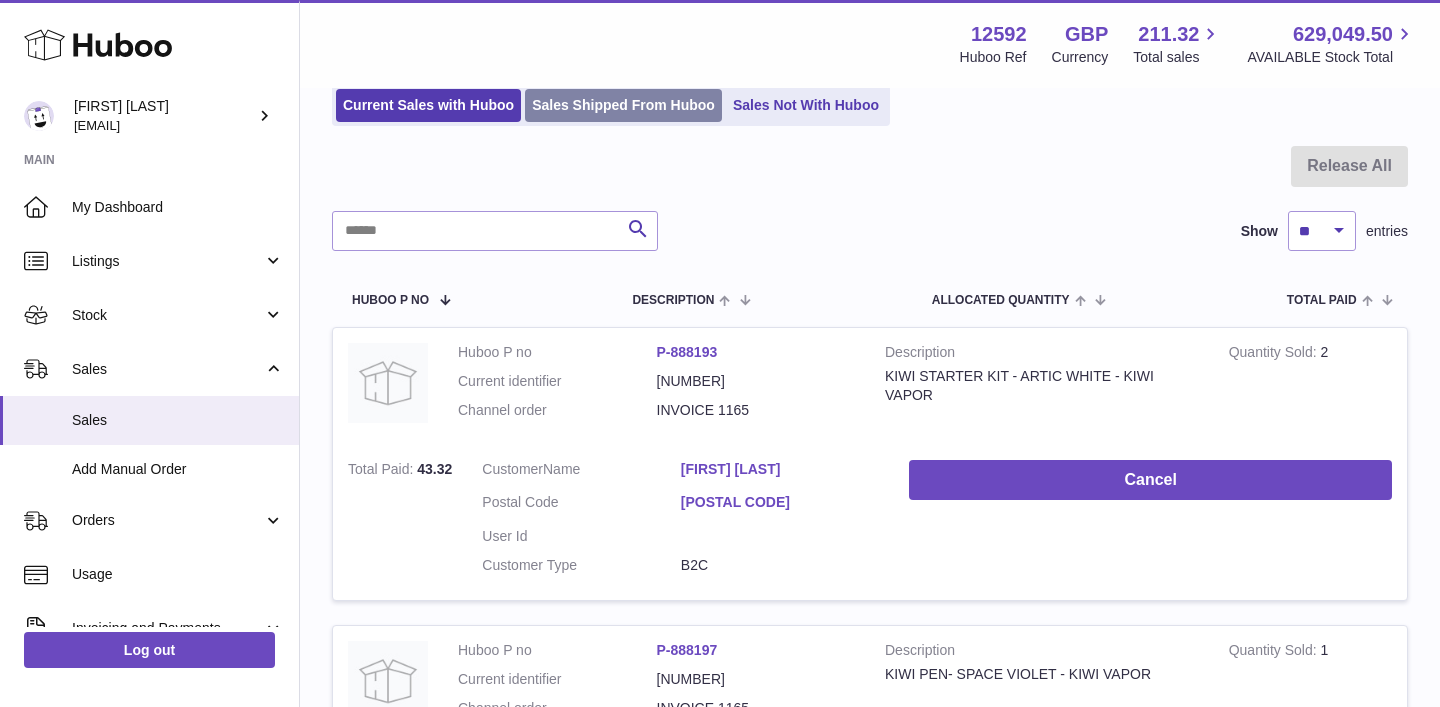 click on "Sales Shipped From Huboo" at bounding box center (623, 105) 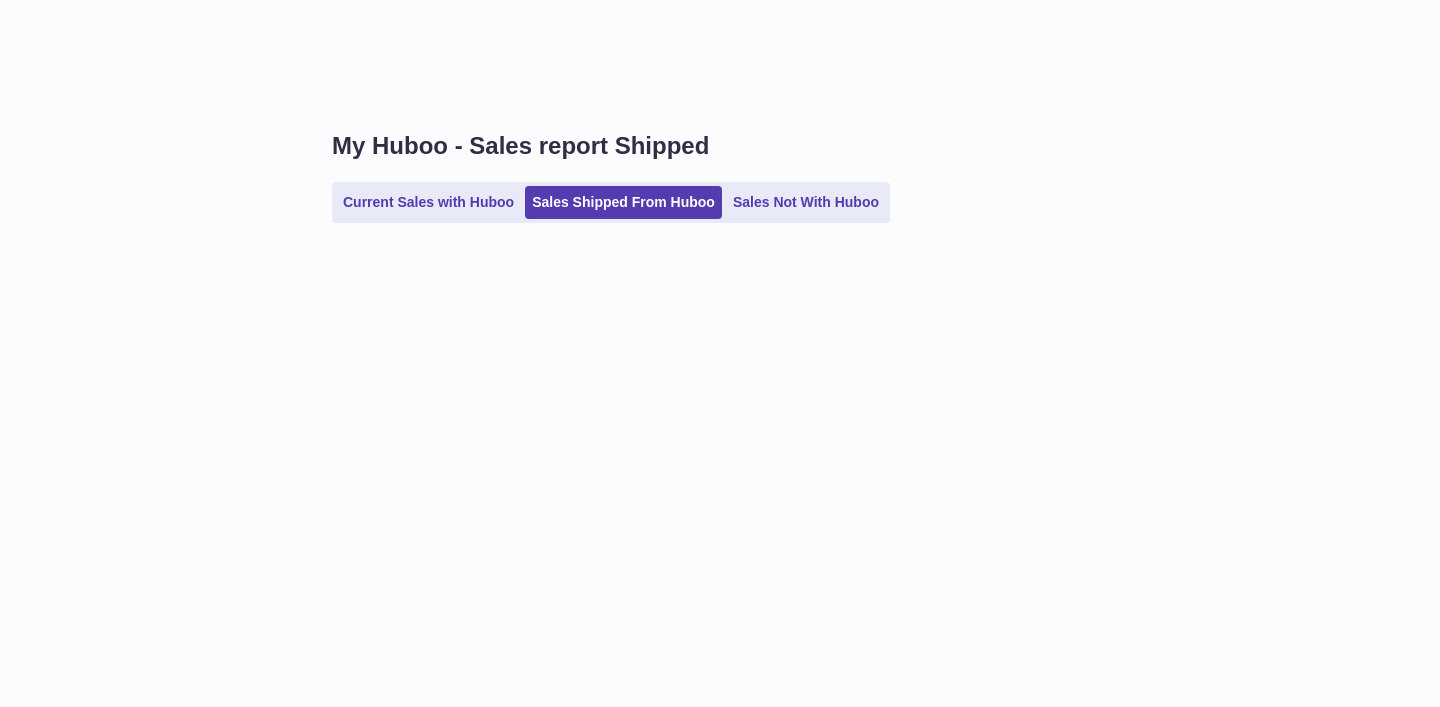 scroll, scrollTop: 0, scrollLeft: 0, axis: both 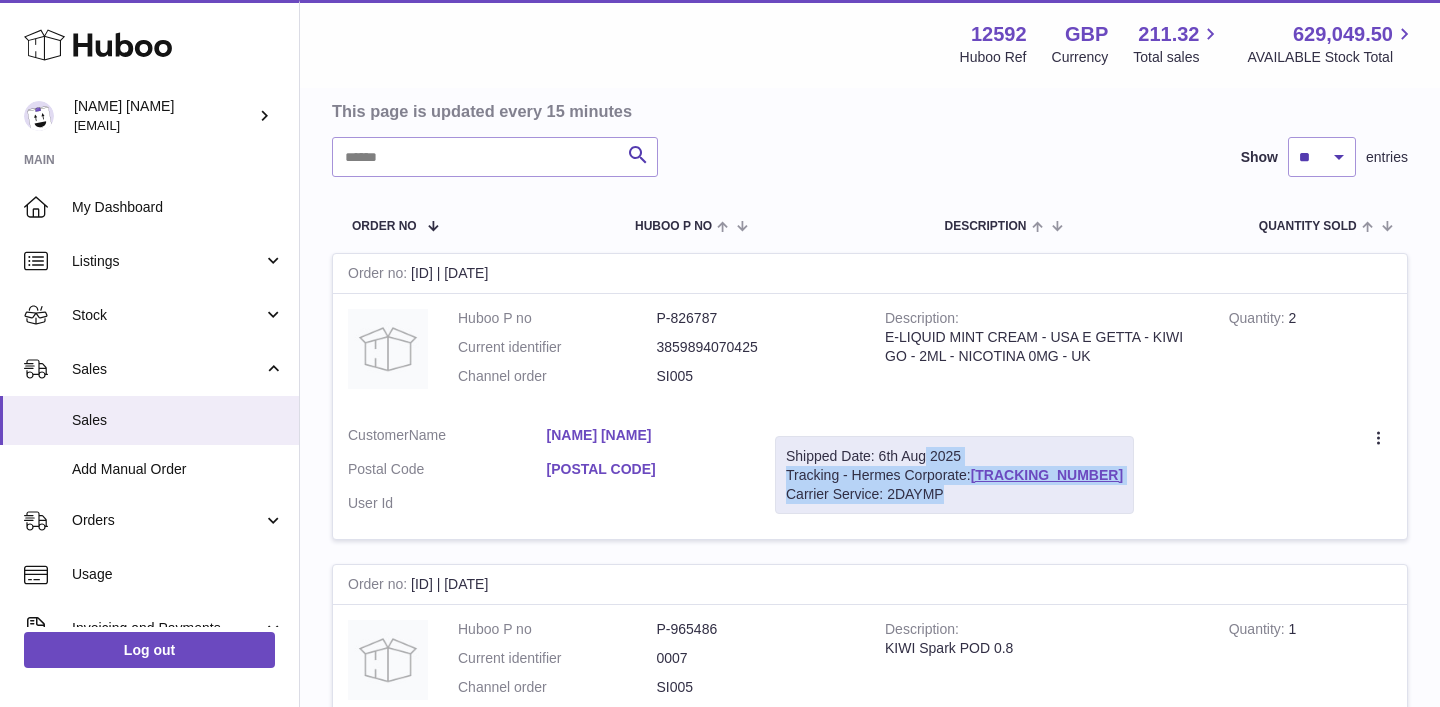 drag, startPoint x: 788, startPoint y: 454, endPoint x: 975, endPoint y: 486, distance: 189.71822 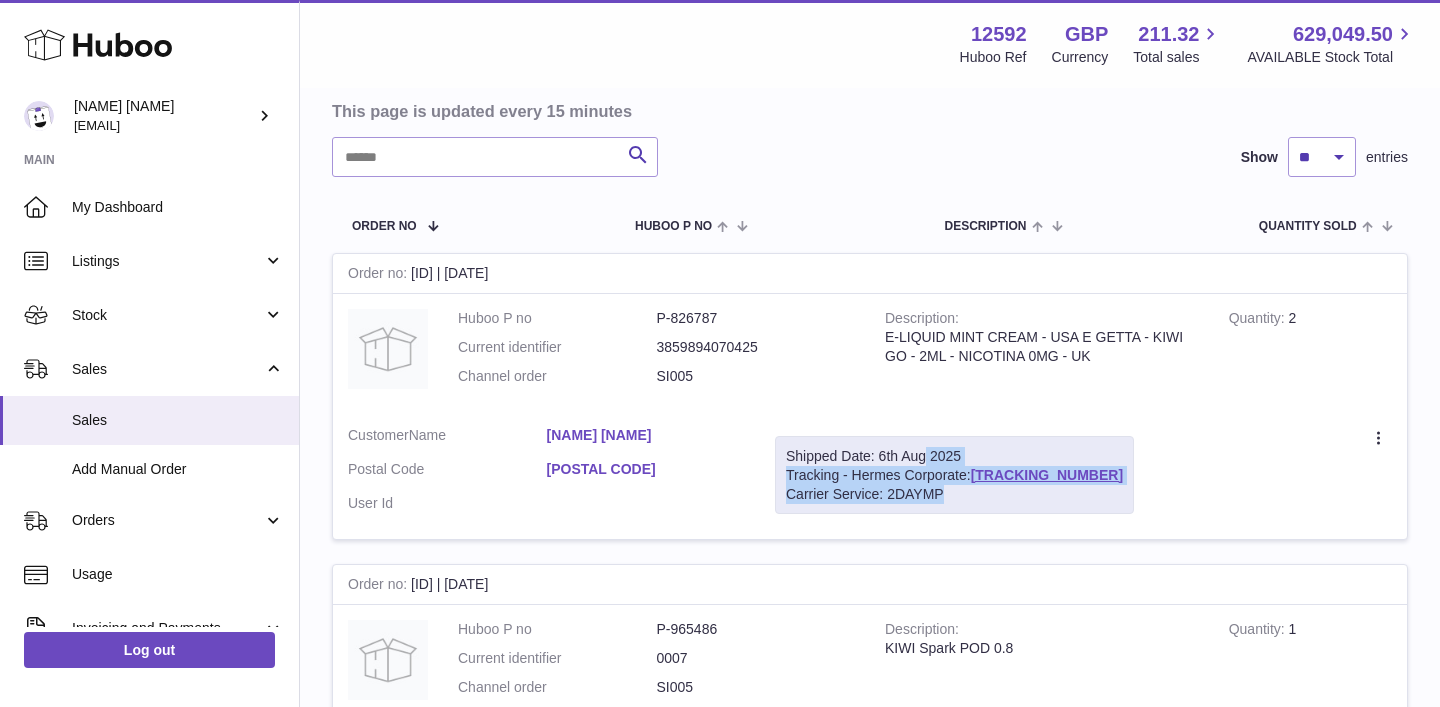 copy on "Shipped Date: [DATE] [YEAR]
Tracking - Hermes Corporate:
[TRACKING_NUMBER]
Carrier Service: 2DAYMP" 